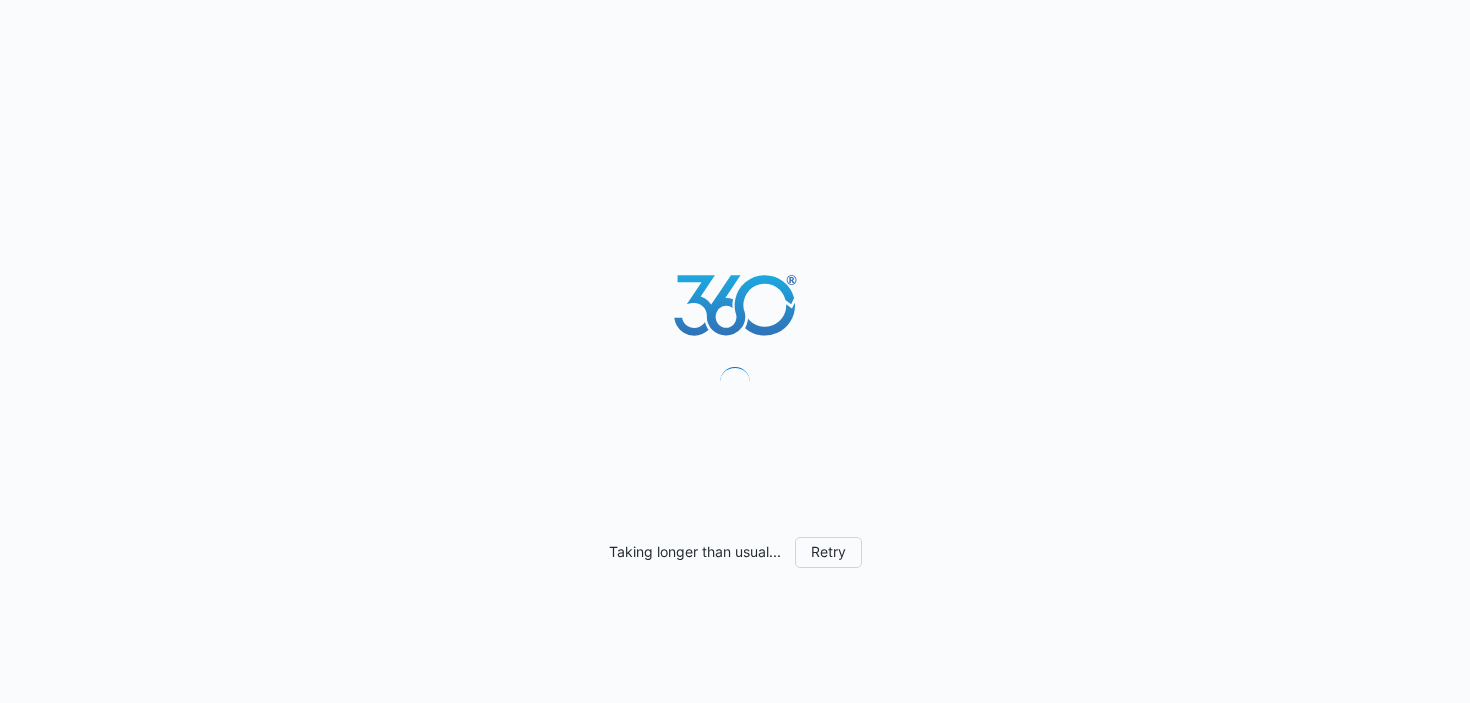 scroll, scrollTop: 0, scrollLeft: 0, axis: both 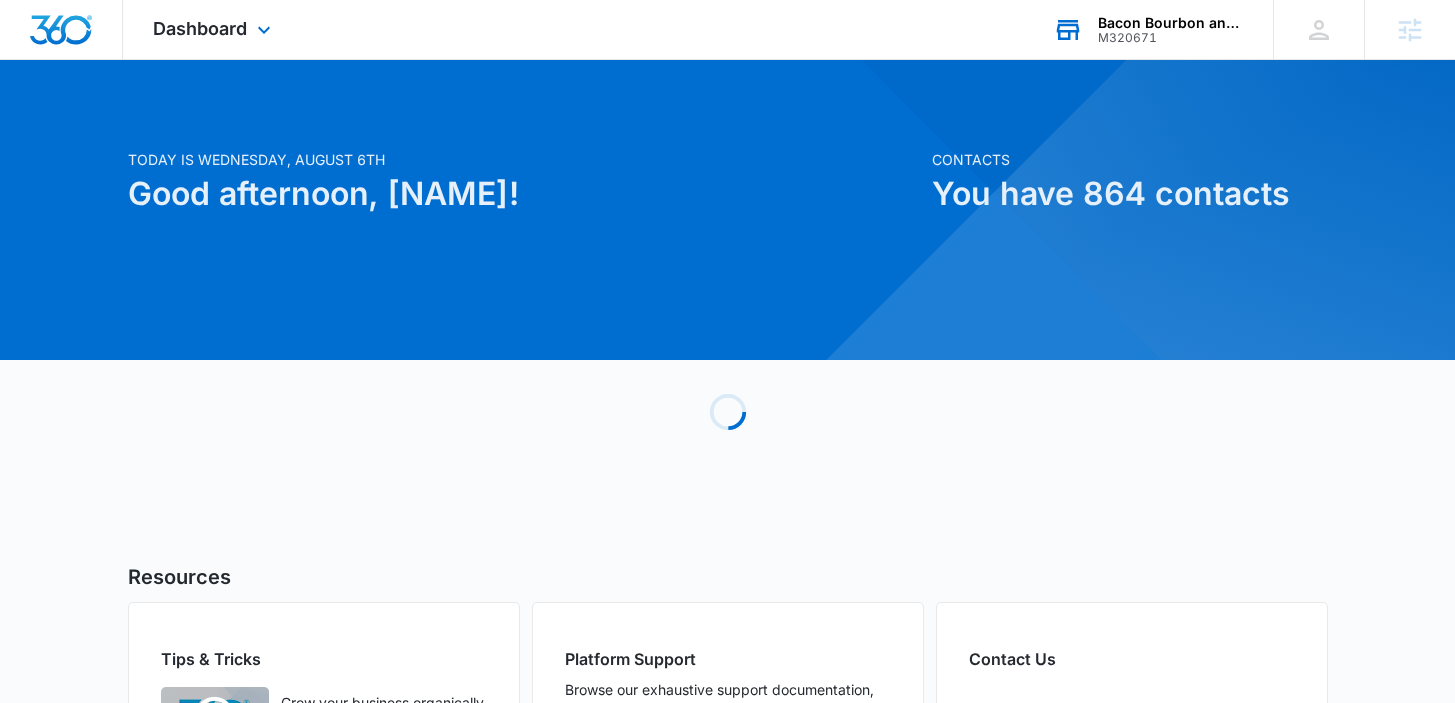 click on "Bacon Bourbon and Brews Festival" at bounding box center [1171, 23] 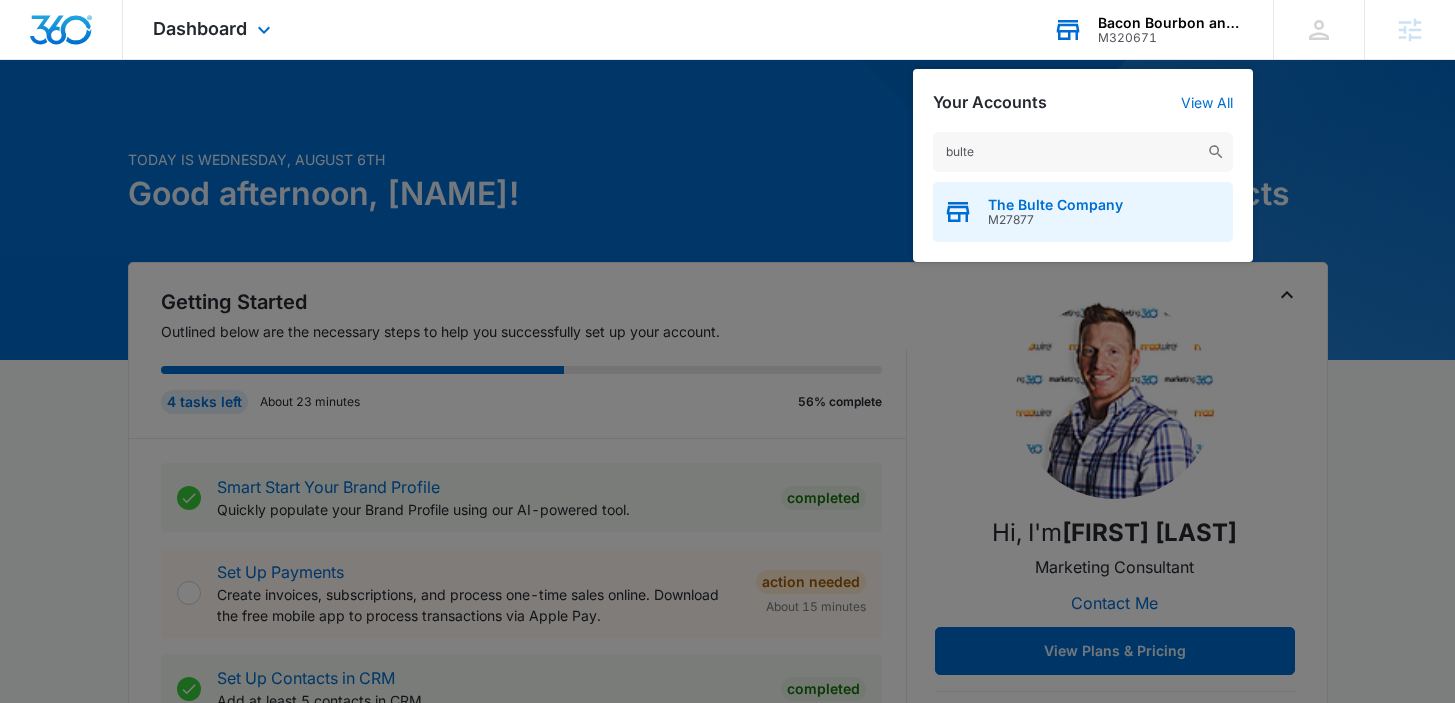 type on "bulte" 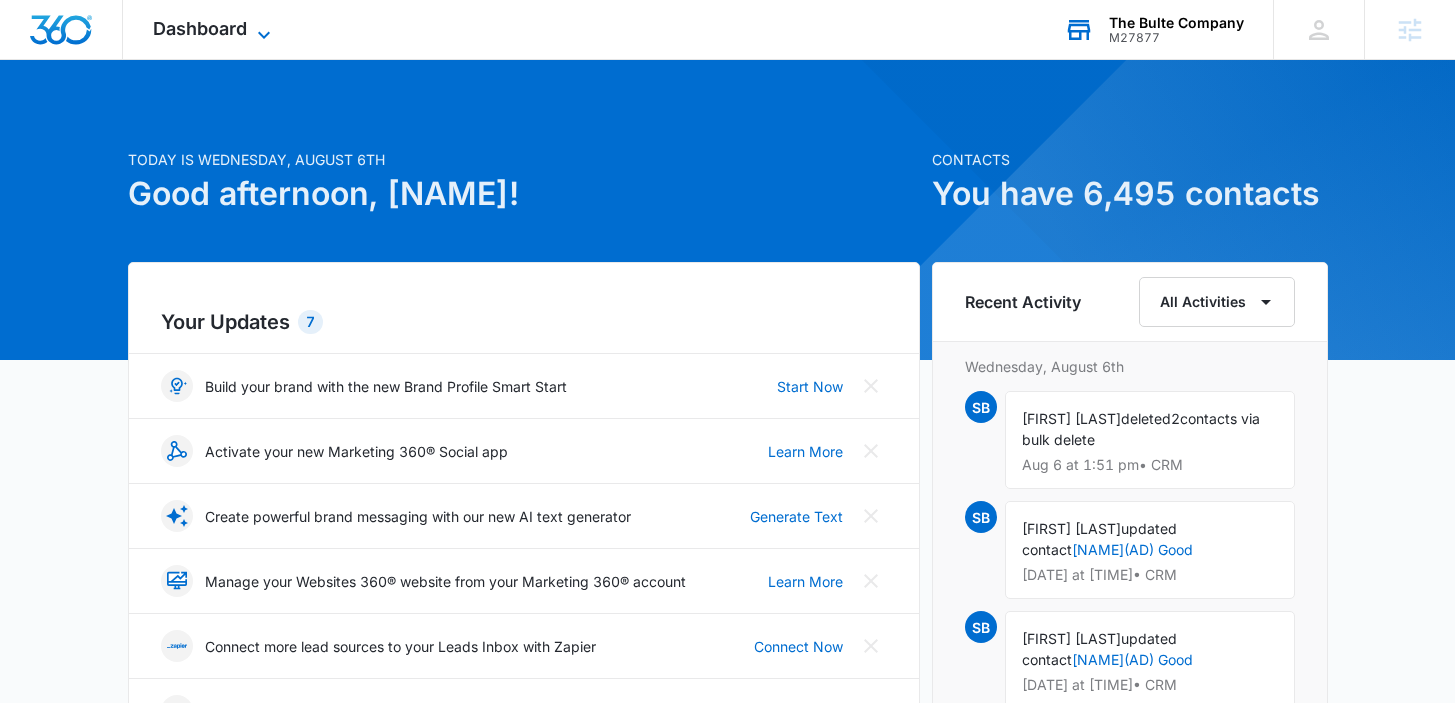 click on "Dashboard" at bounding box center [200, 28] 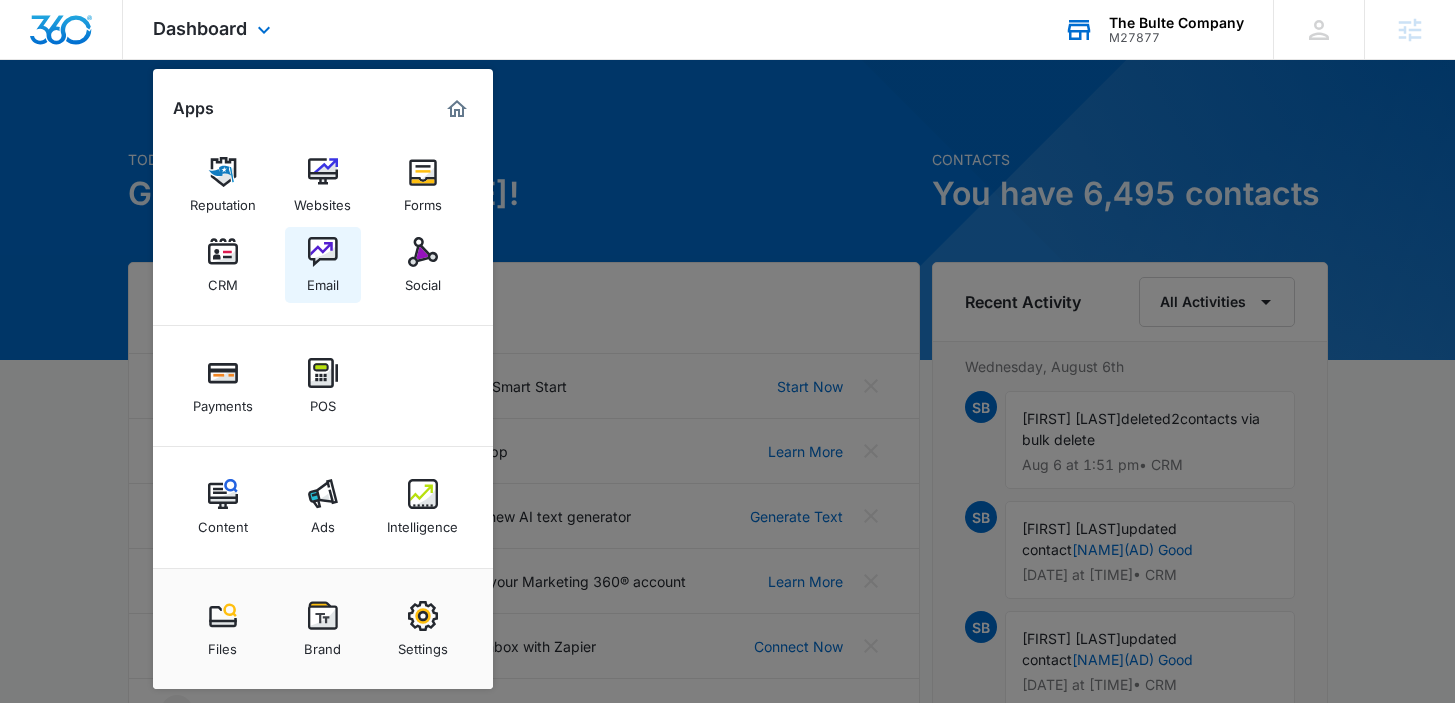 click on "Email" at bounding box center (323, 280) 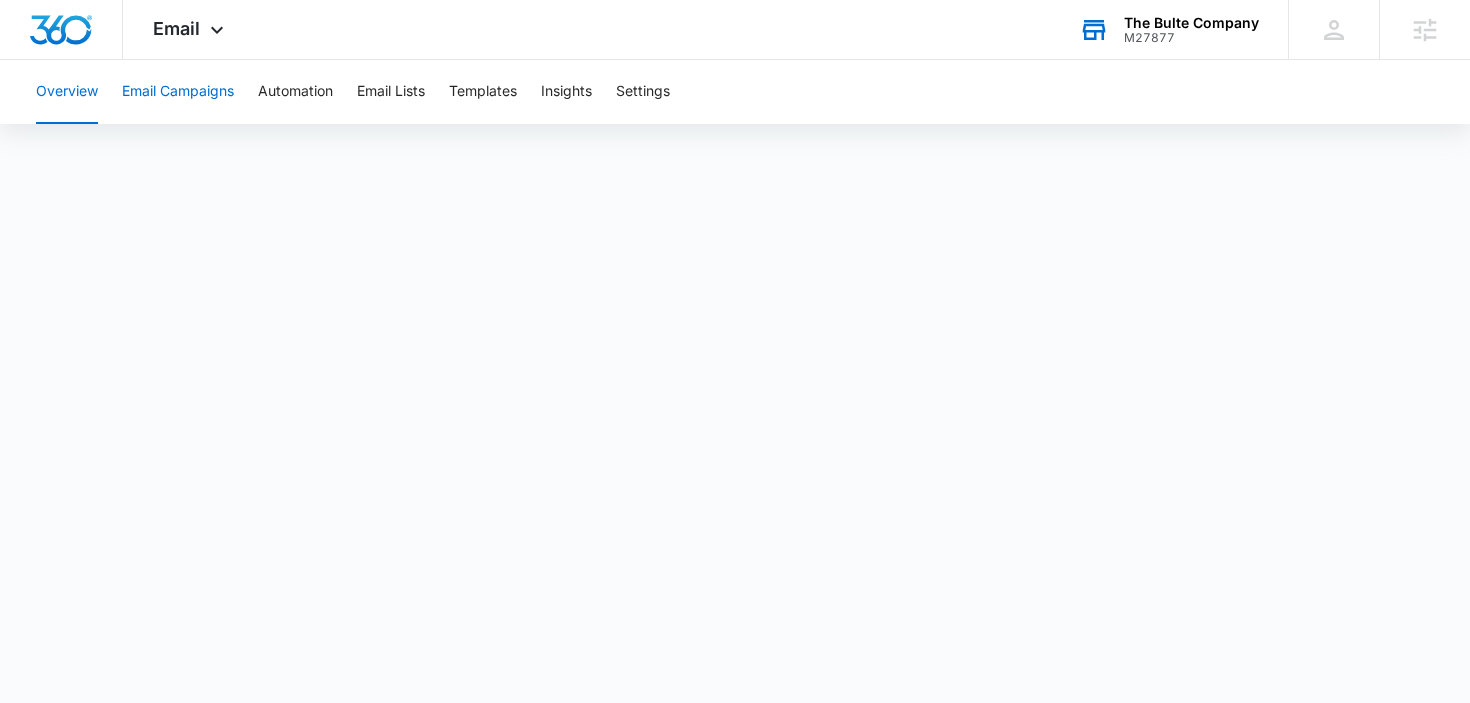 click on "Email Campaigns" at bounding box center [178, 92] 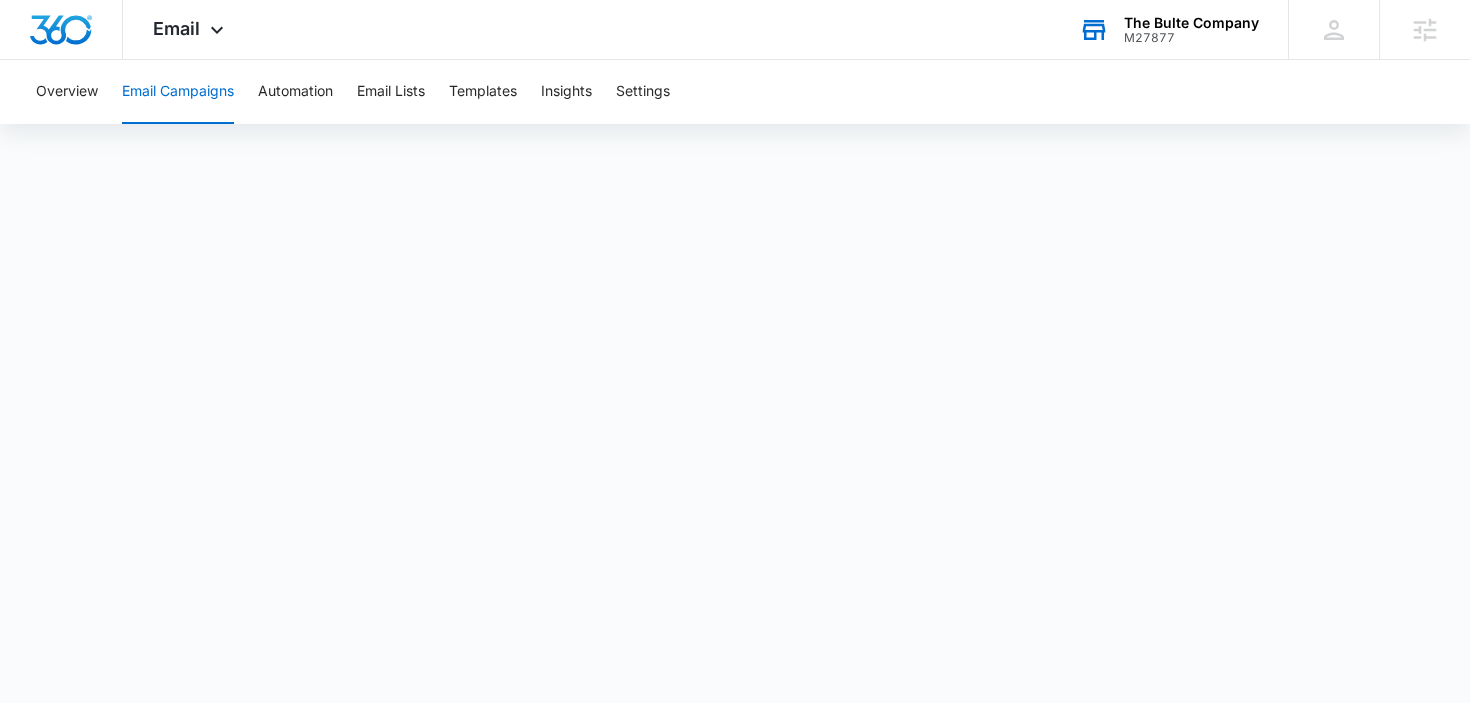 click on "M27877" at bounding box center (1191, 38) 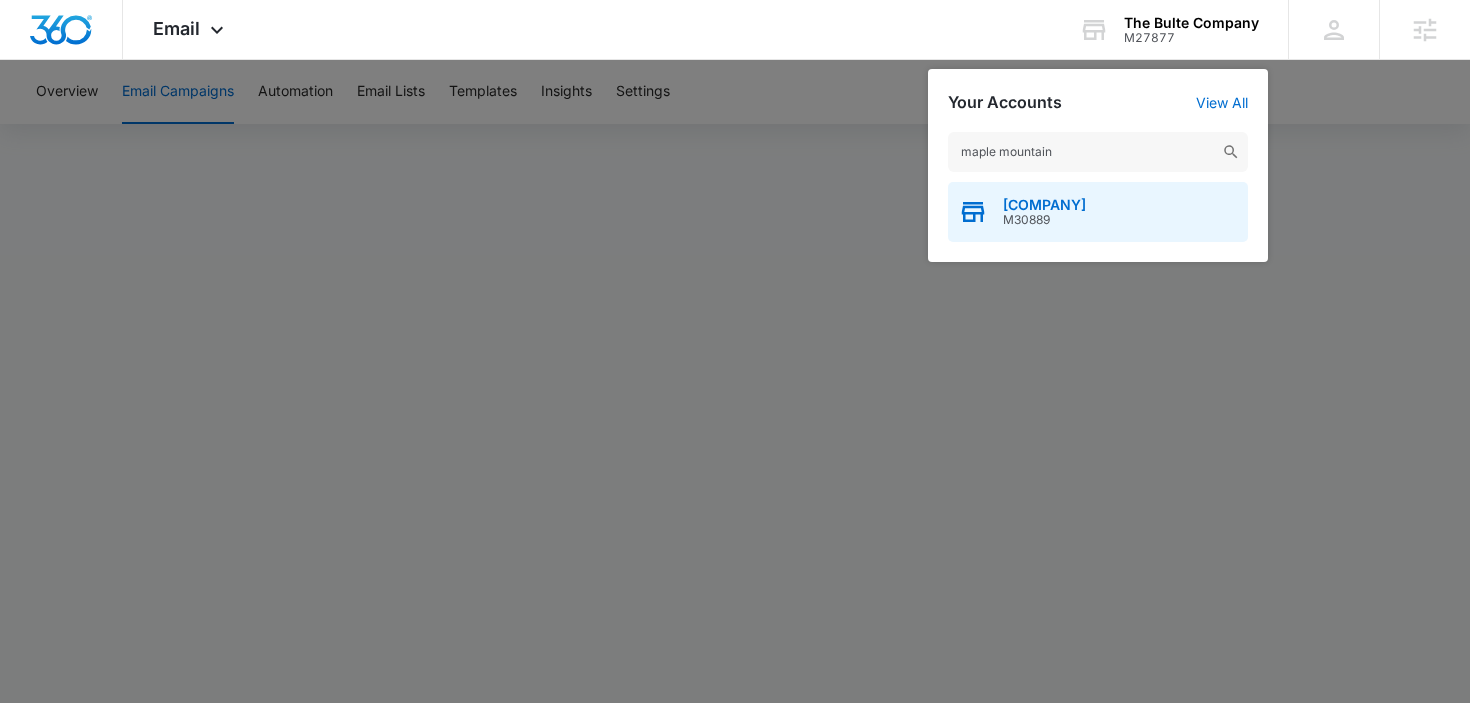 type on "maple mountain" 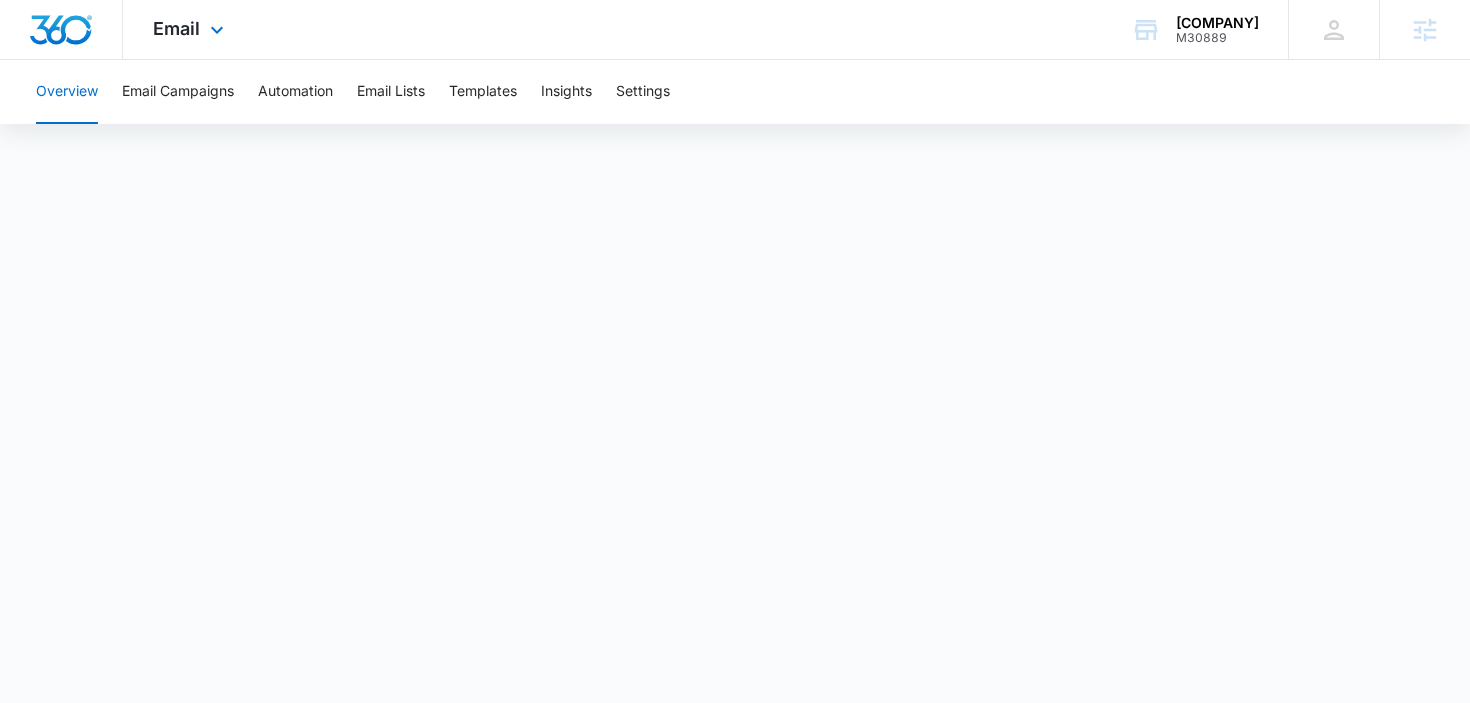 click on "Email Apps Reputation Websites Forms CRM Email Social Shop Payments POS Content Ads Intelligence Files Brand Settings" at bounding box center (191, 29) 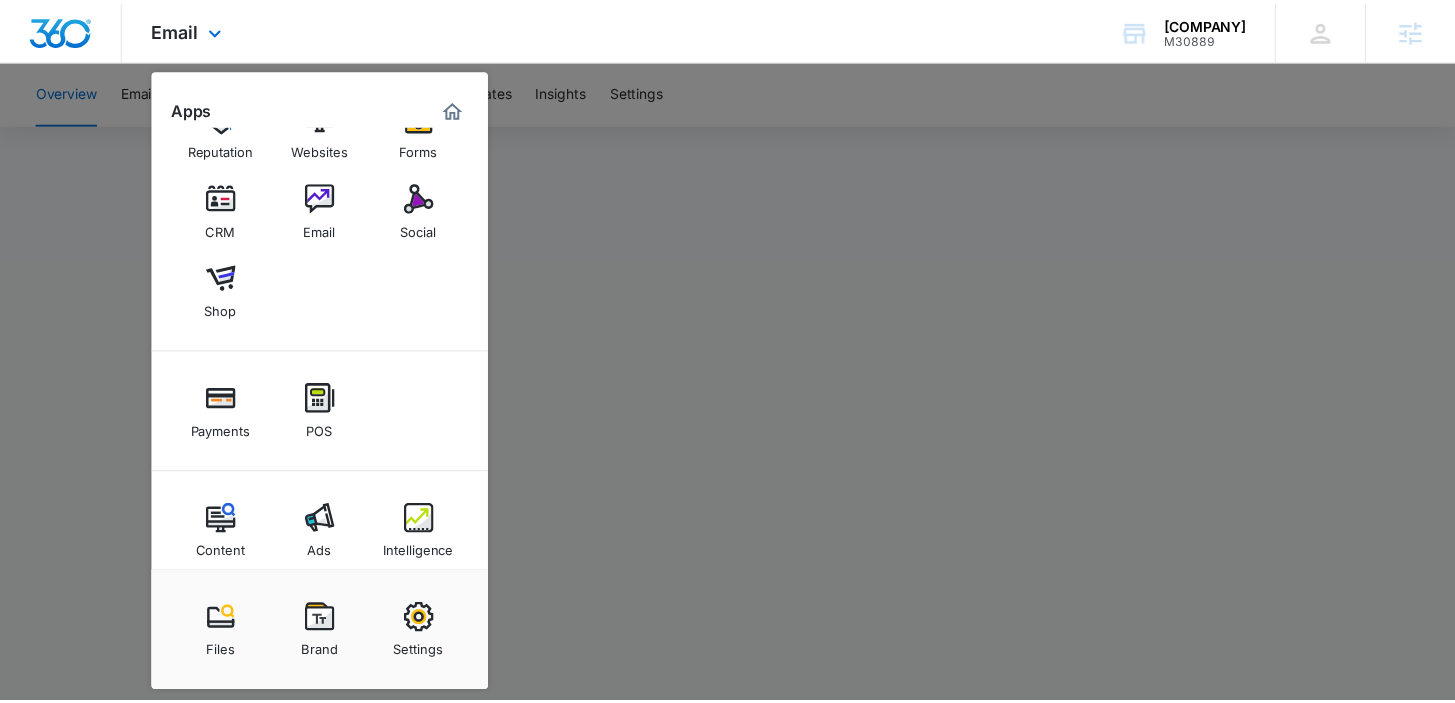 scroll, scrollTop: 71, scrollLeft: 0, axis: vertical 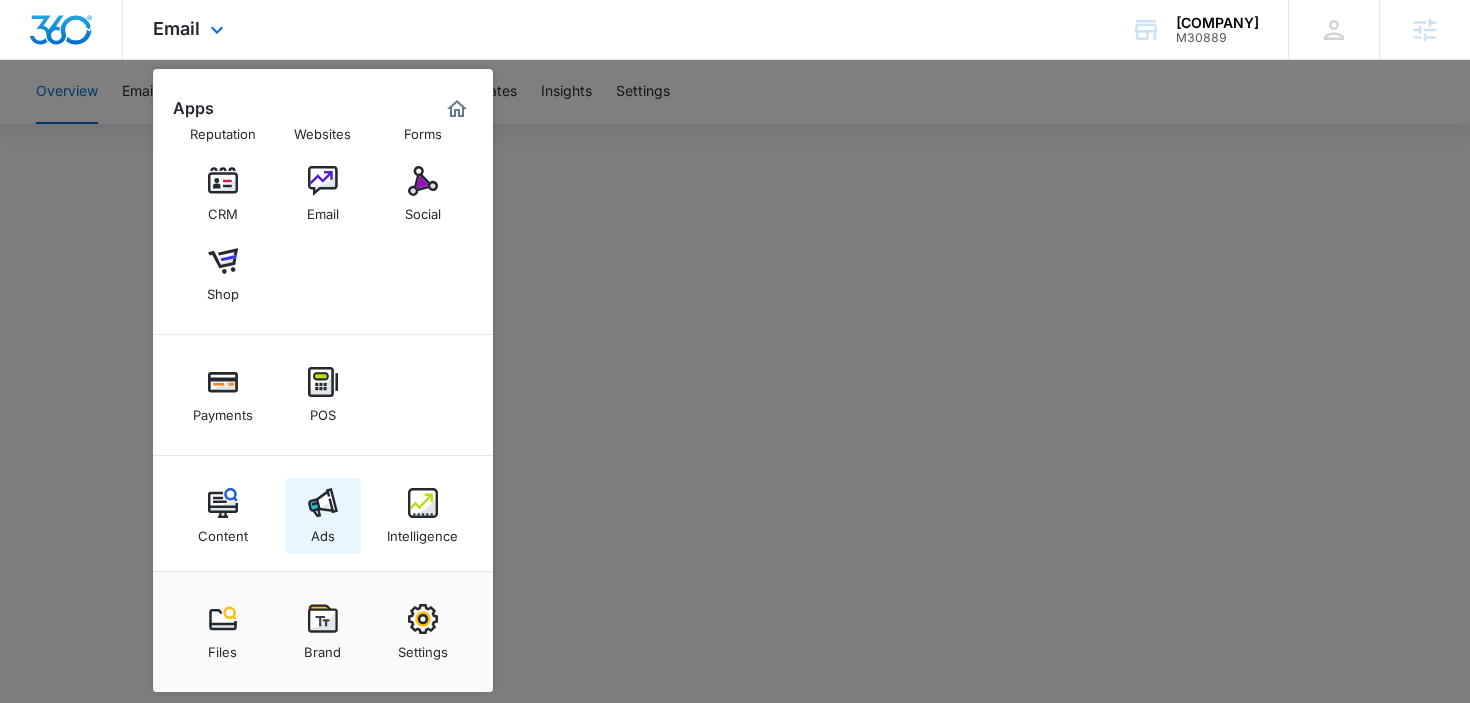click at bounding box center [323, 503] 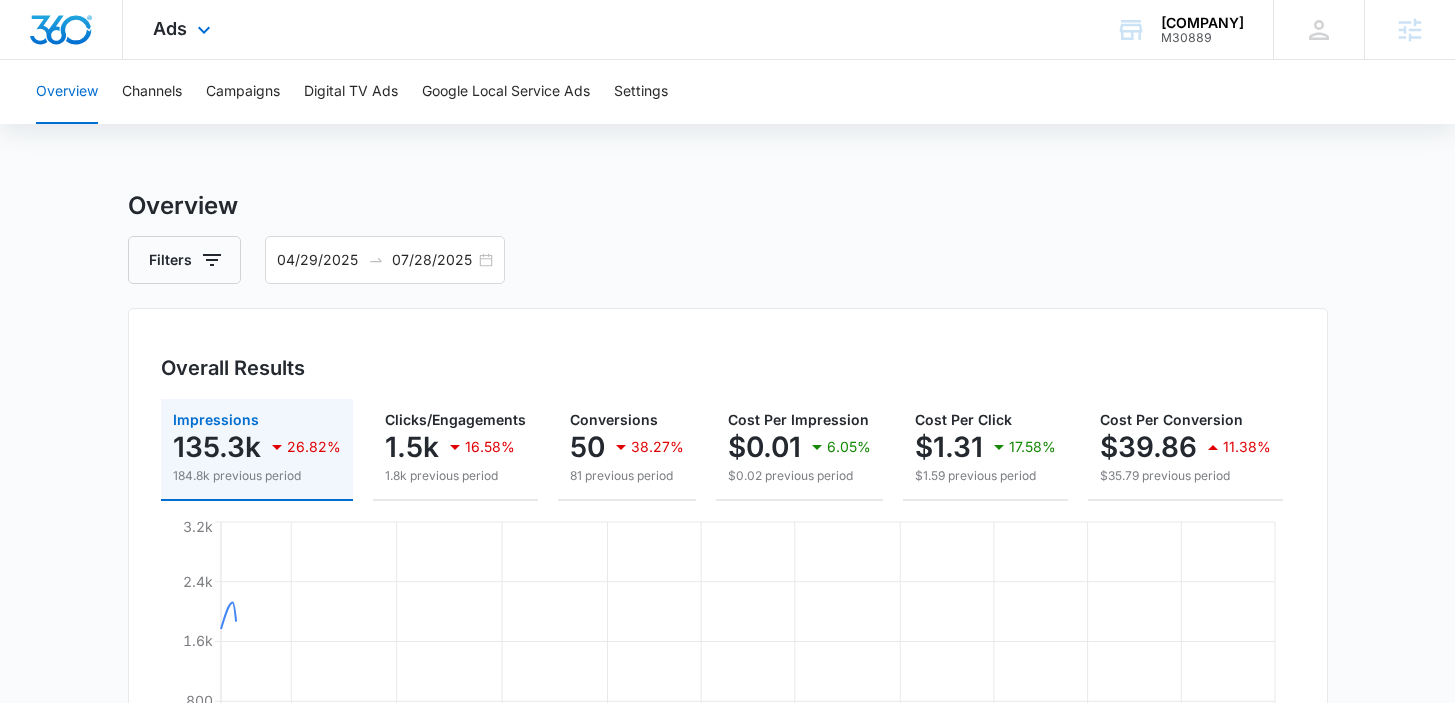 click on "Ads Apps Reputation Websites Forms CRM Email Social Shop Payments POS Content Ads Intelligence Files Brand Settings" at bounding box center (184, 29) 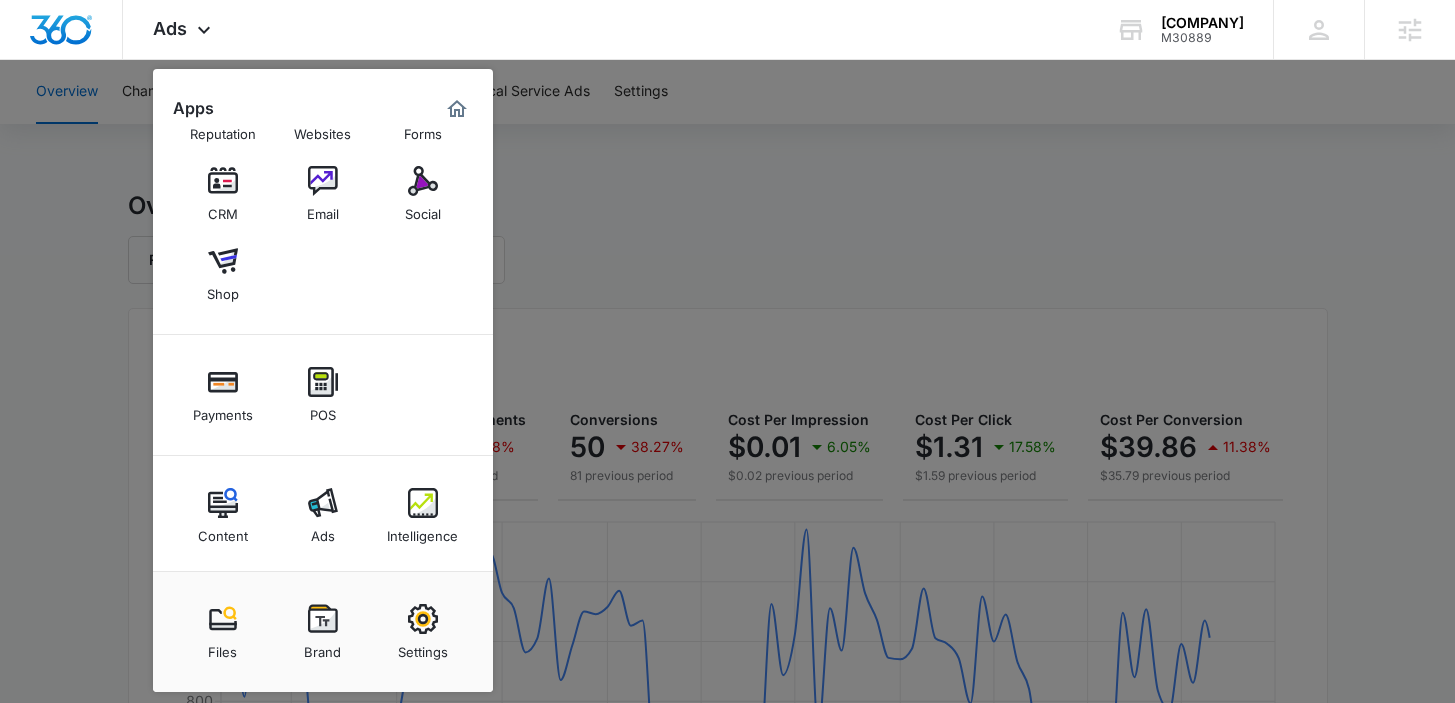 click at bounding box center (423, 503) 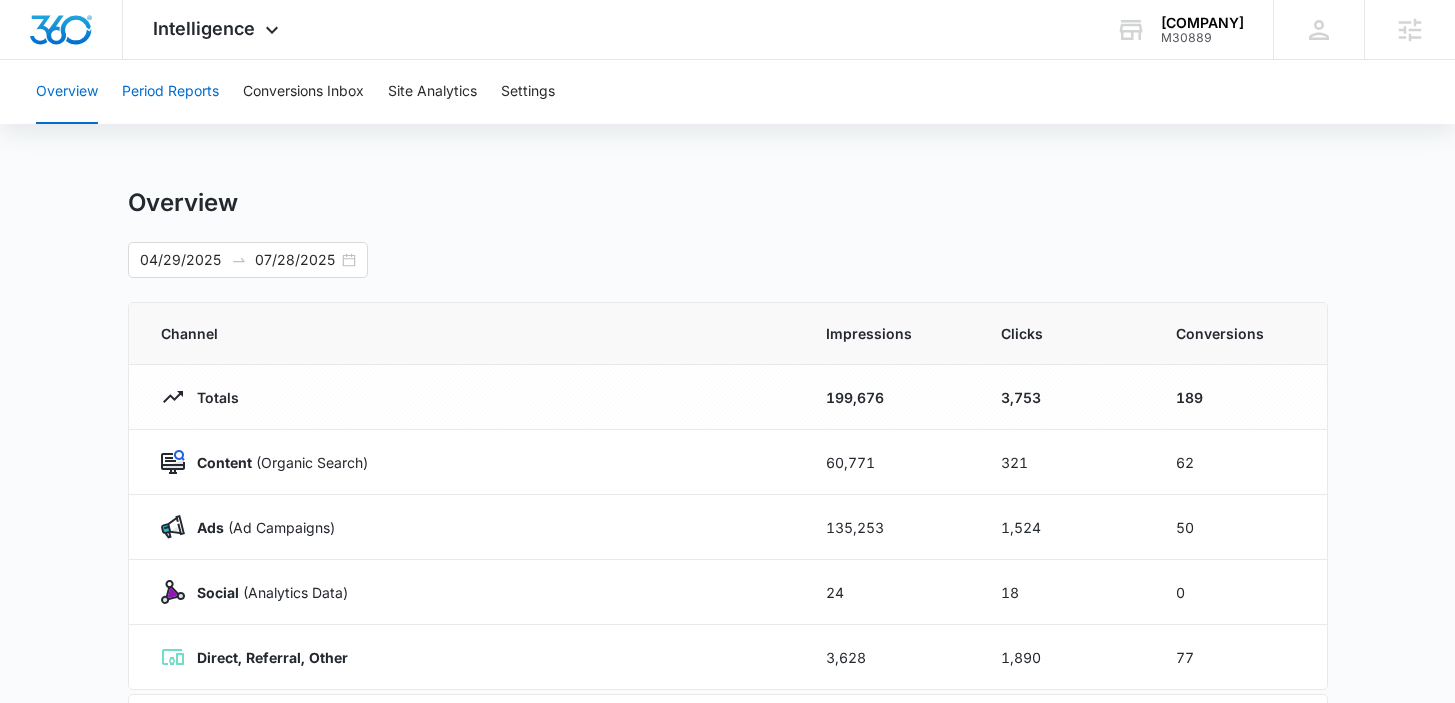 click on "Period Reports" at bounding box center (170, 92) 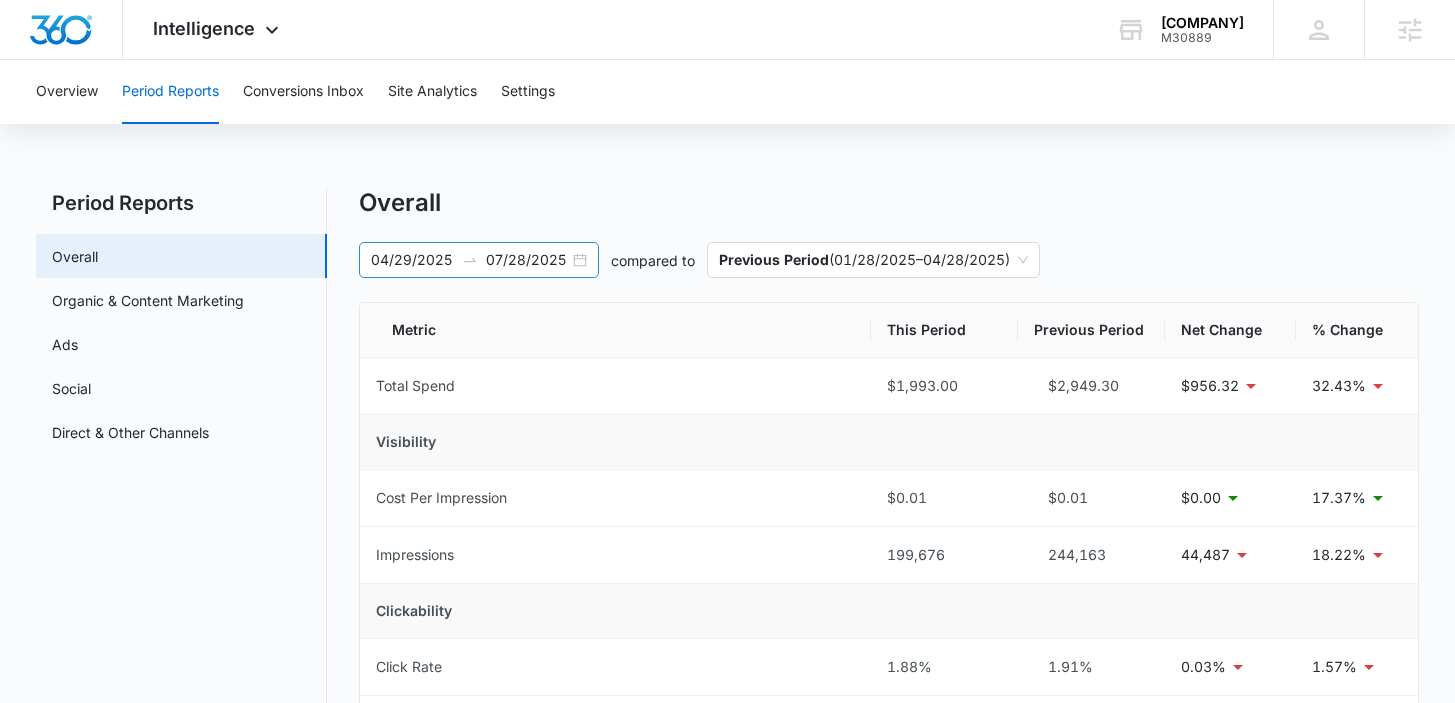 click on "04/29/2025" at bounding box center [412, 260] 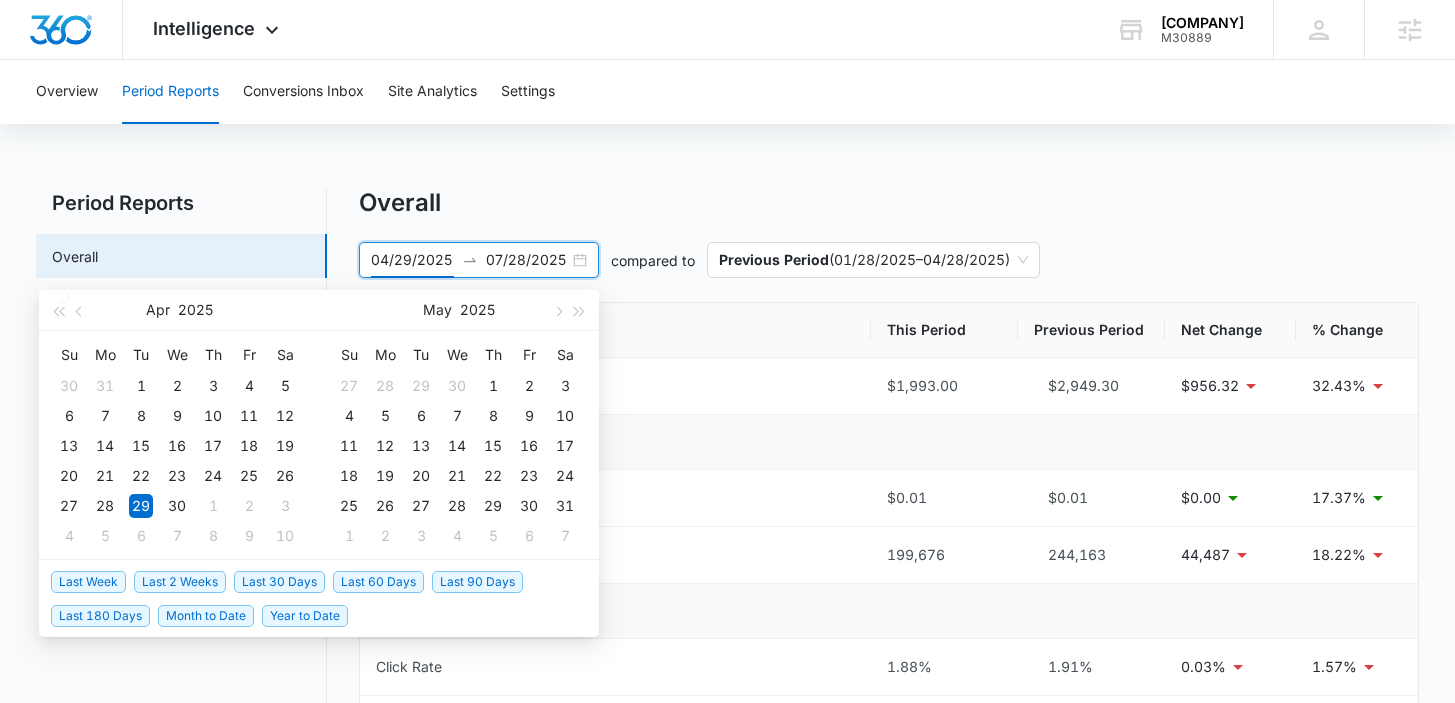 click on "Last 30 Days" at bounding box center [279, 582] 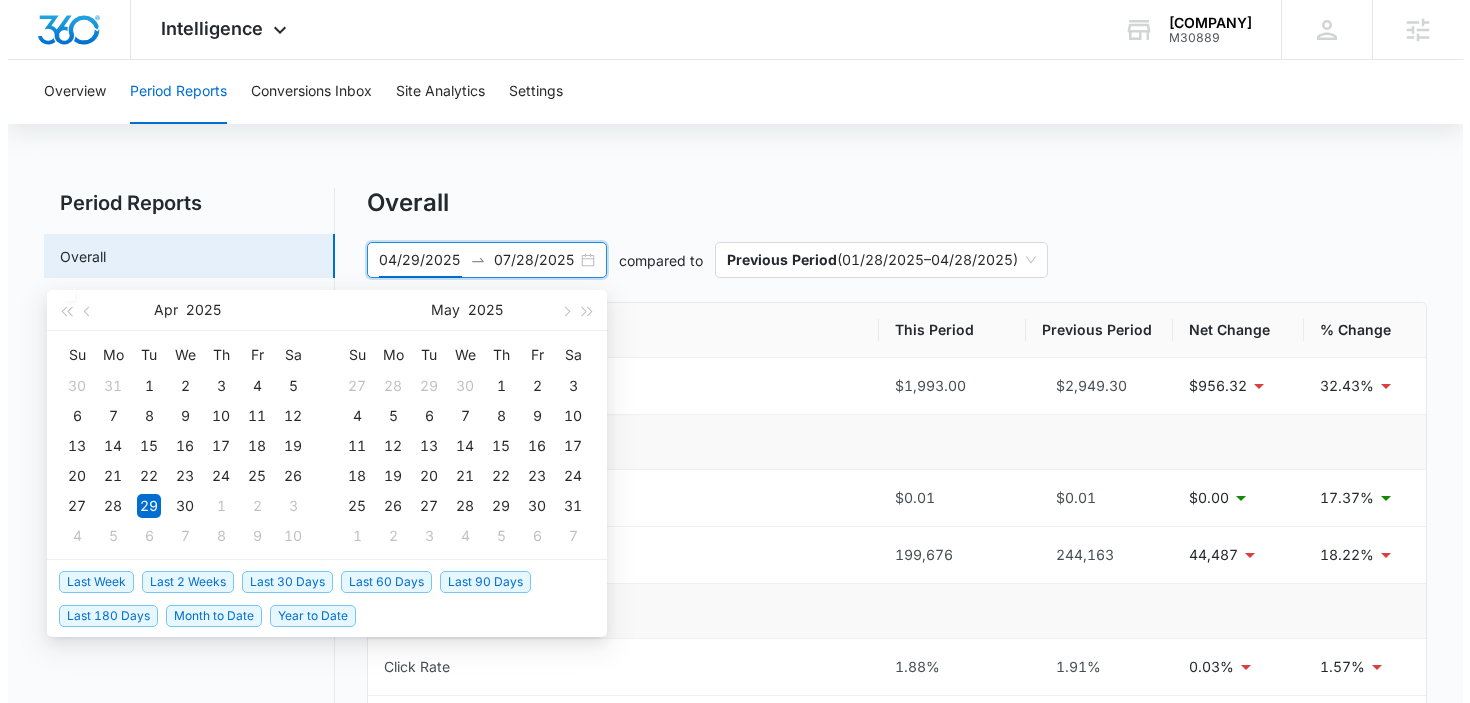 type on "07/06/2025" 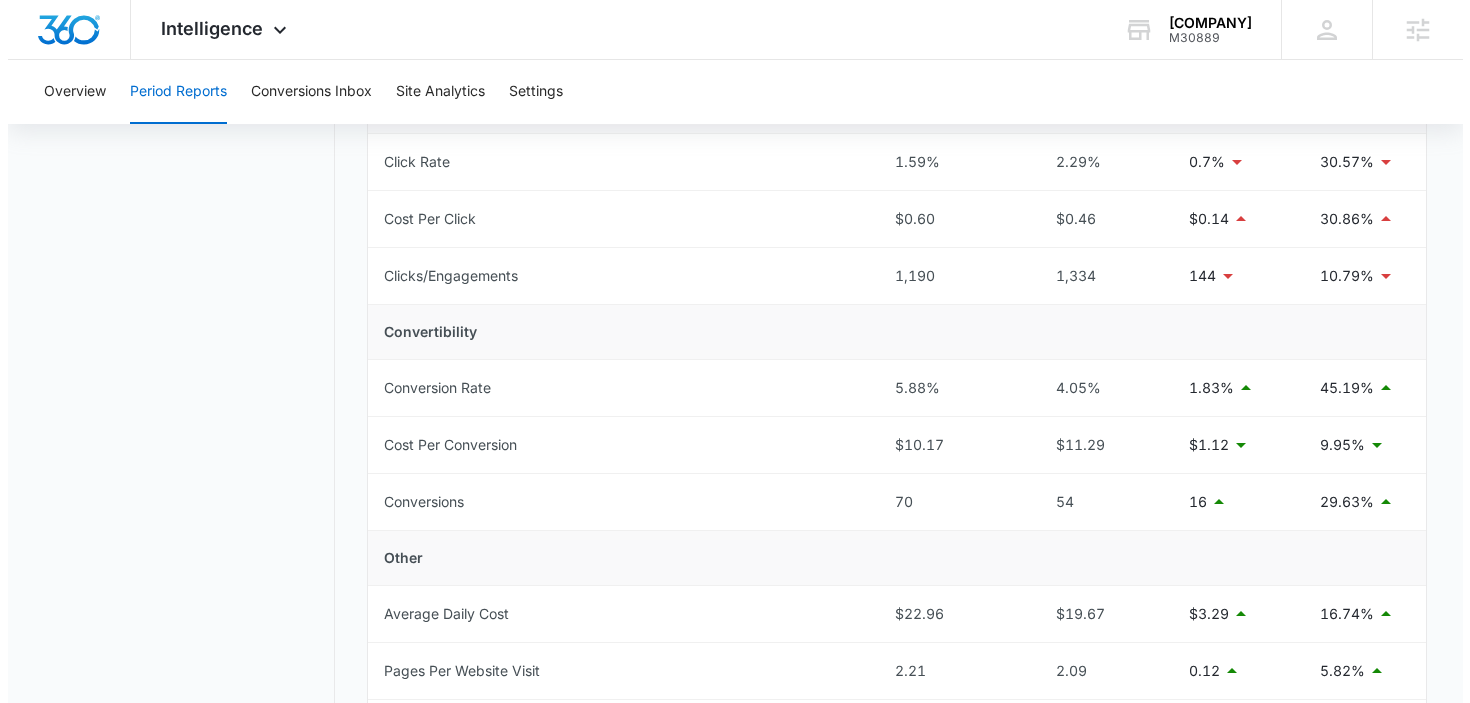 scroll, scrollTop: 0, scrollLeft: 0, axis: both 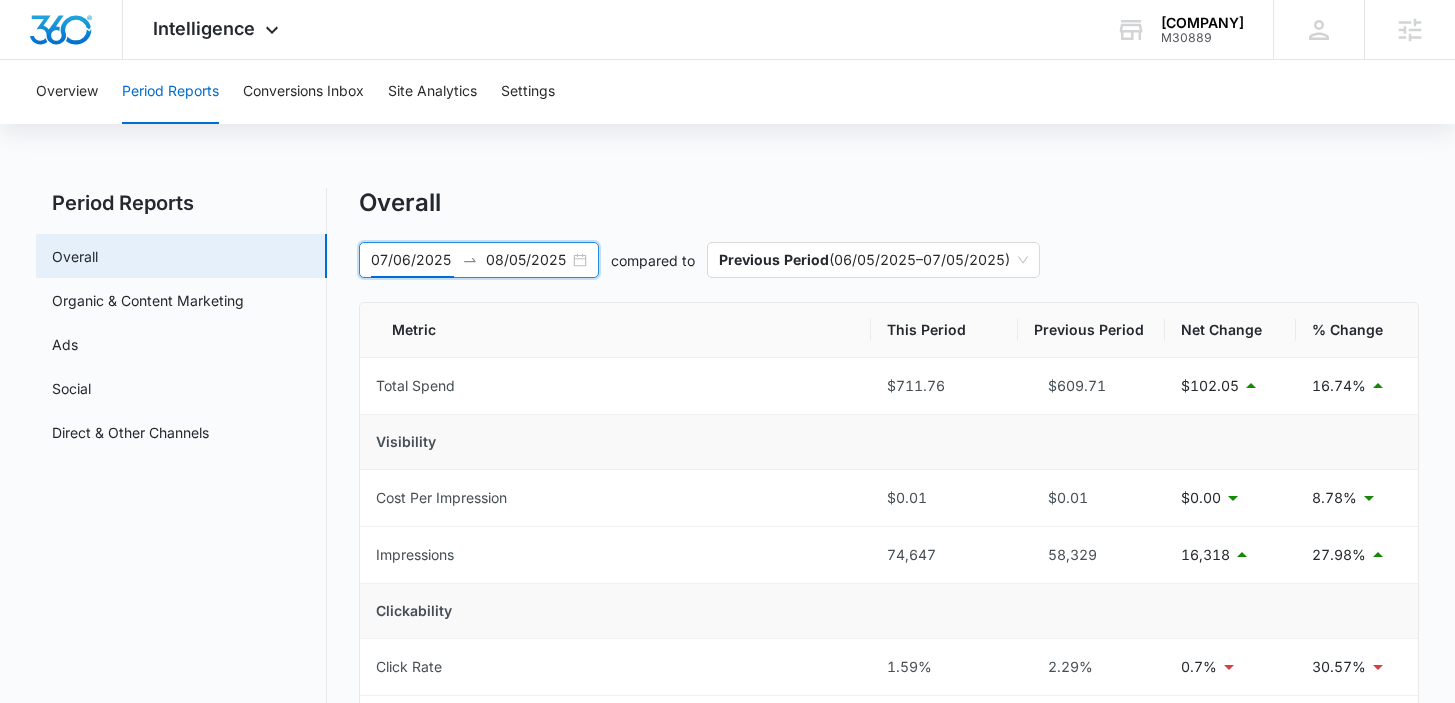 click on "Overall" at bounding box center (888, 203) 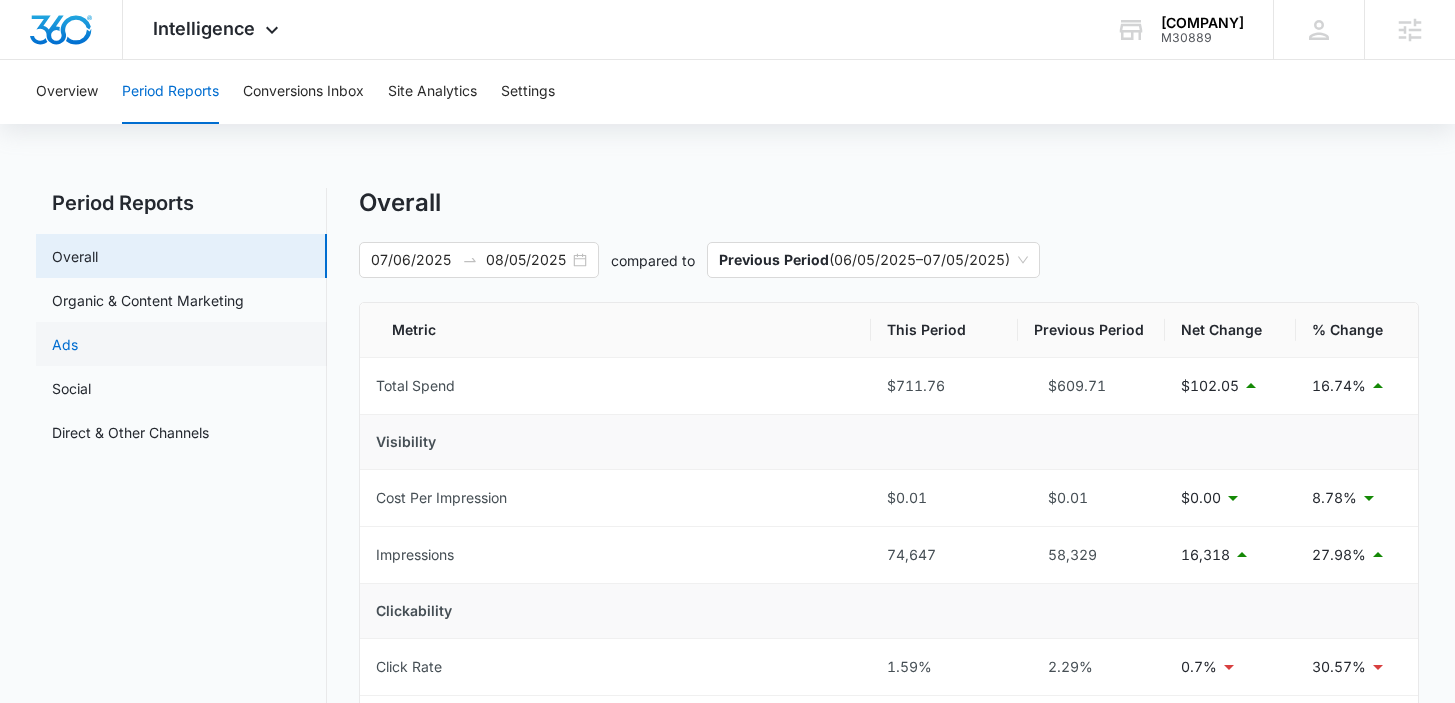 click on "Ads" at bounding box center [65, 344] 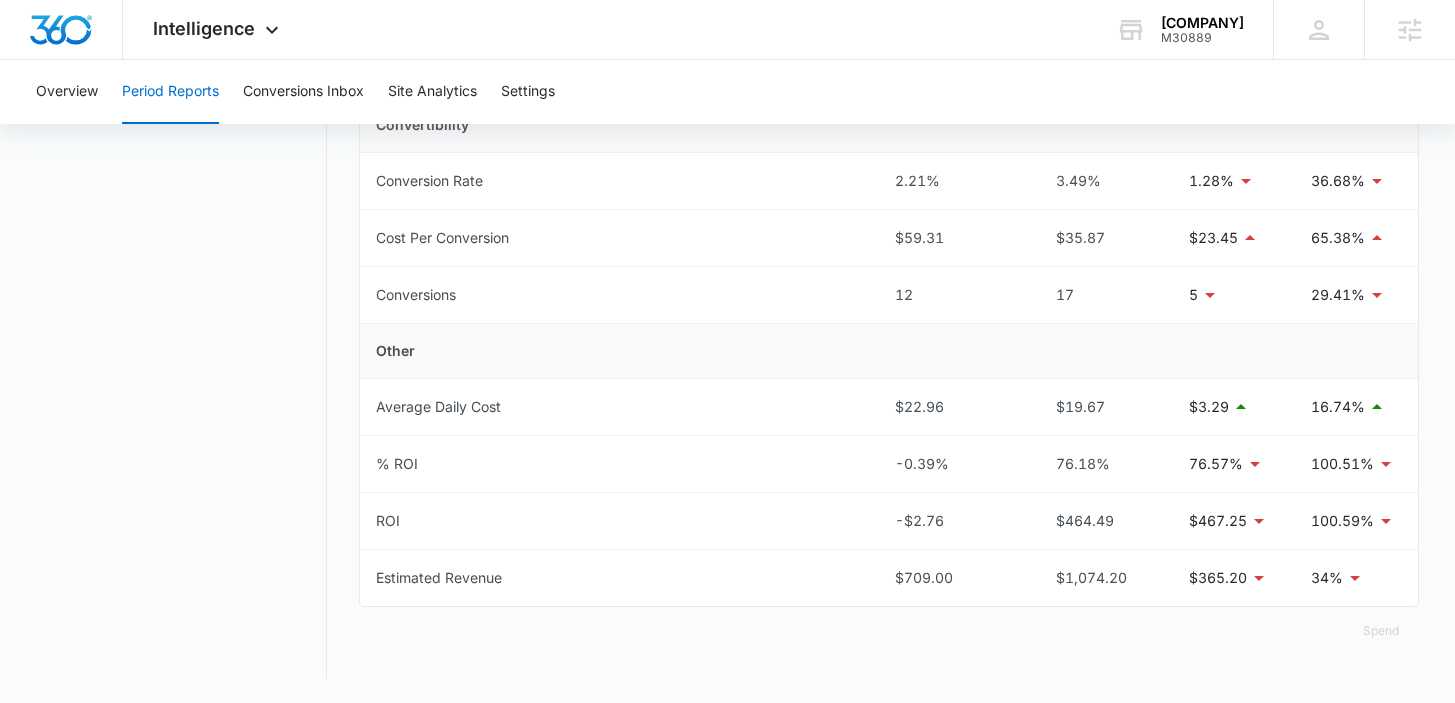scroll, scrollTop: 0, scrollLeft: 0, axis: both 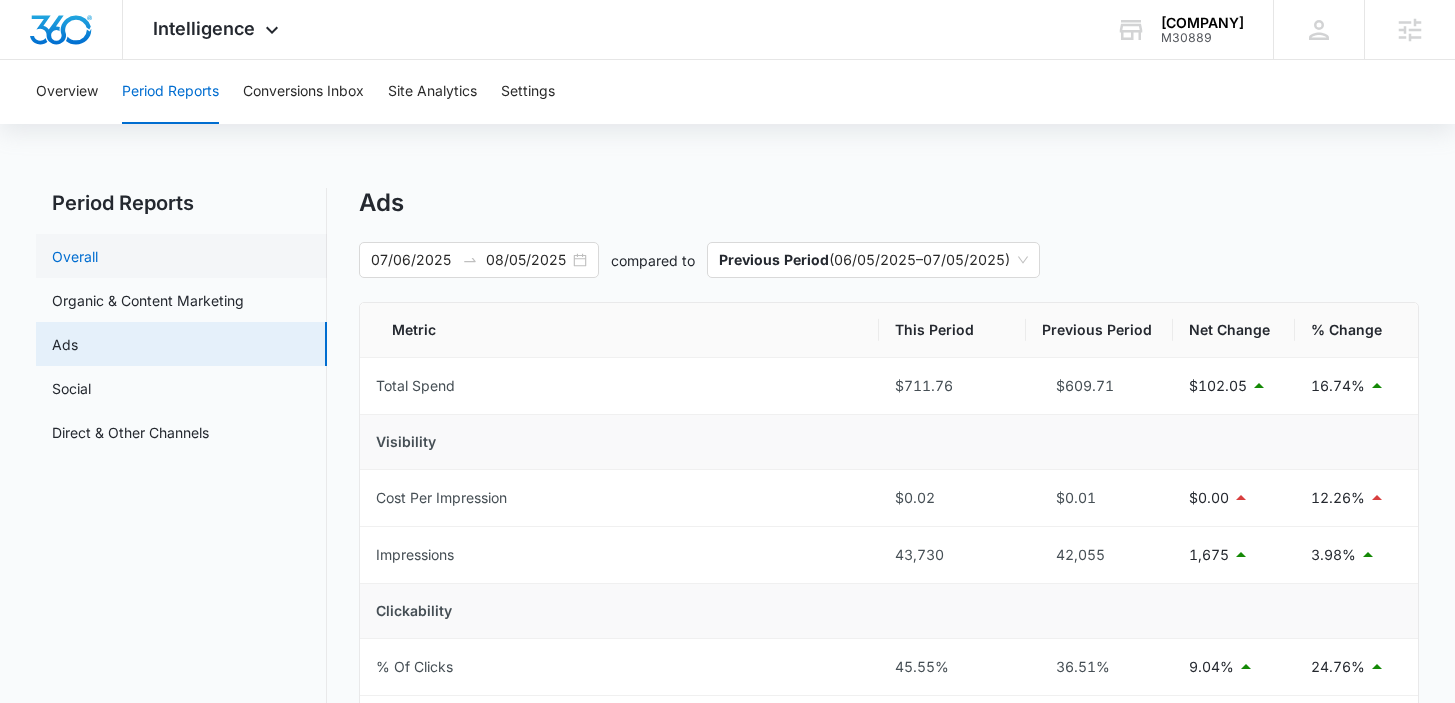 click on "Overall" at bounding box center (75, 256) 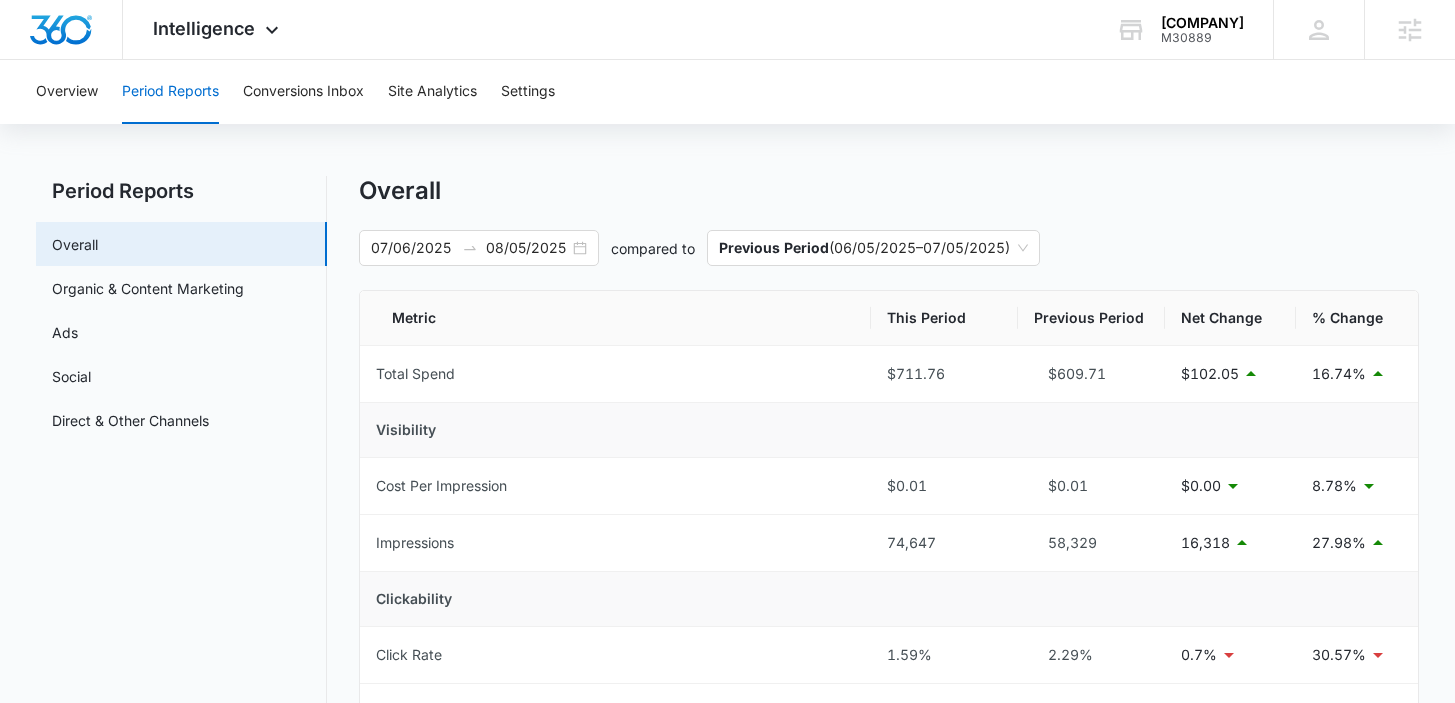 scroll, scrollTop: 11, scrollLeft: 0, axis: vertical 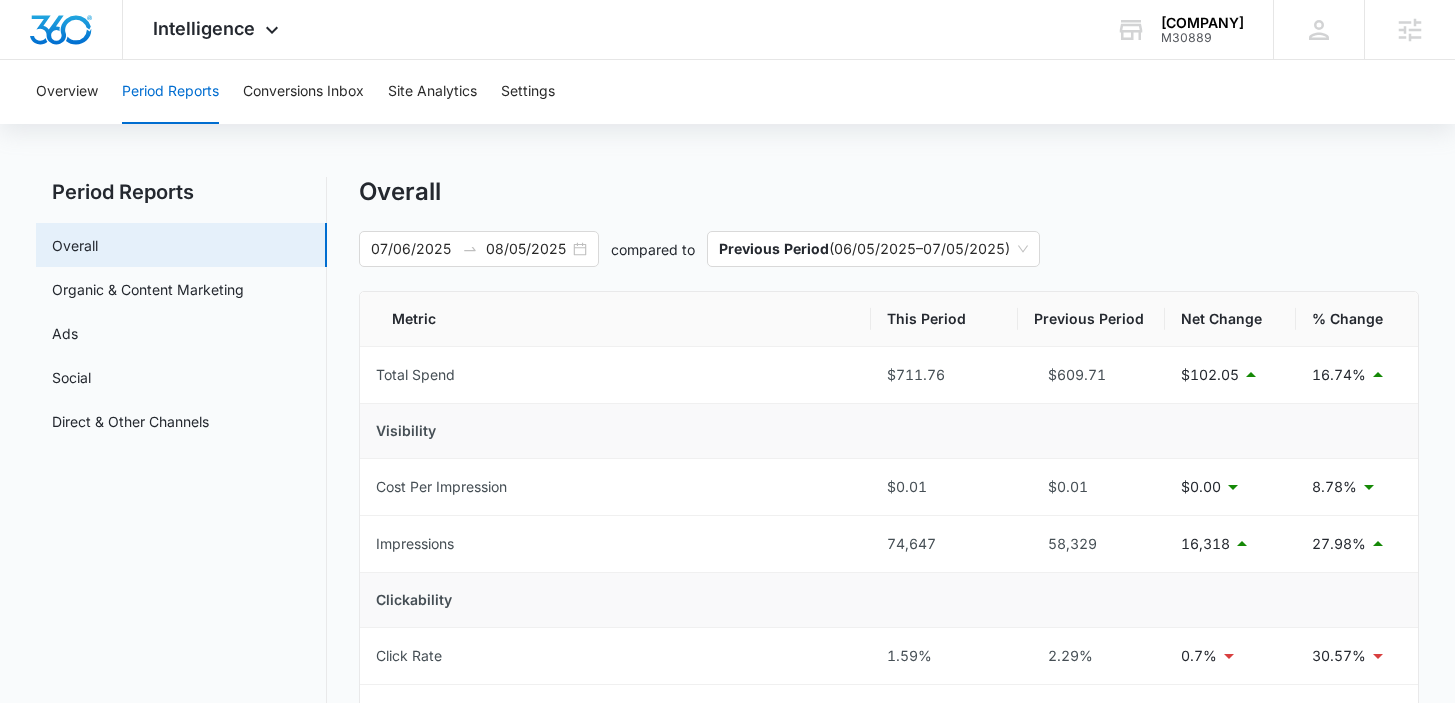 click on "Period Reports Overall Organic & Content Marketing Ads Social Direct & Other Channels Overall [DATE] [DATE] compared to Previous Period  ( [DATE]  –  [DATE] ) Metric This Period Previous  Period Net Change % Change           Total Spend $711.76 $609.71 $102.05 16.74% Visibility Cost Per Impression $0.01 $0.01 $0.00 8.78% Impressions 74,647 58,329 16,318 27.98% Clickability Click Rate 1.59% 2.29% 0.7% 30.57% Cost Per Click $0.60 $0.46 $0.14 30.86% Clicks/Engagements 1,190 1,334 144 10.79% Convertibility Conversion Rate 5.88% 4.05% 1.83% 45.19% Cost Per Conversion $10.17 $11.29 $1.12 9.95% Conversions 70 54 16 29.63% Other Average Daily Cost $22.96 $19.67 $3.29 16.74% Pages Per Website Visit 2.21 2.09 0.12 5.82% Average Time On Website 0m 55s 0m 45s 0m 10s 23.78% Website Bounce Rate 62.4% 65.04% 2.64% 4.06% % New Website Visits 55.3% 55.57% 0.27% 0.49% New Website Visits 428 534 106 19.85% Website Visits 774 961 187 19.46% % ROI 314.75% 923.52% 608.77% 65.92% ROI $2,240.20 $5,630.80 52.7%" at bounding box center [727, 949] 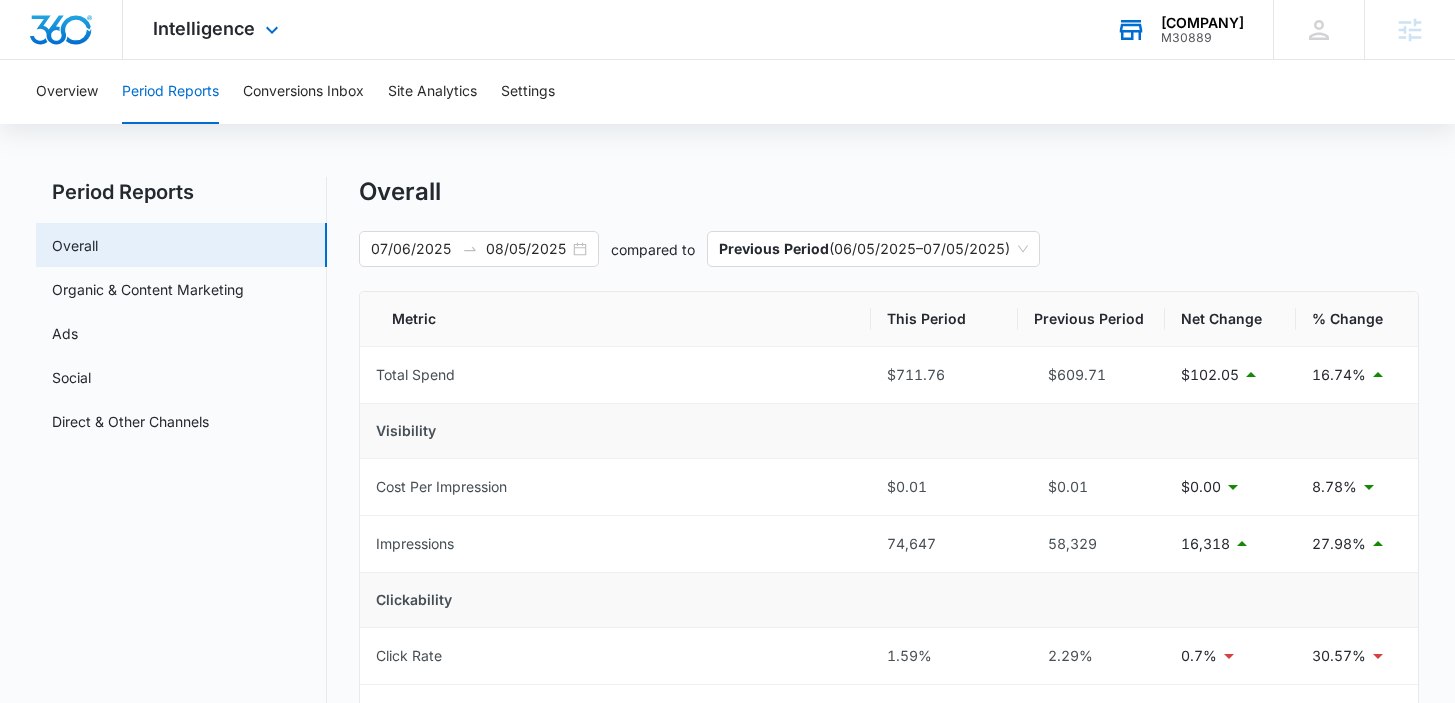 click on "[COMPANY]" at bounding box center [1202, 23] 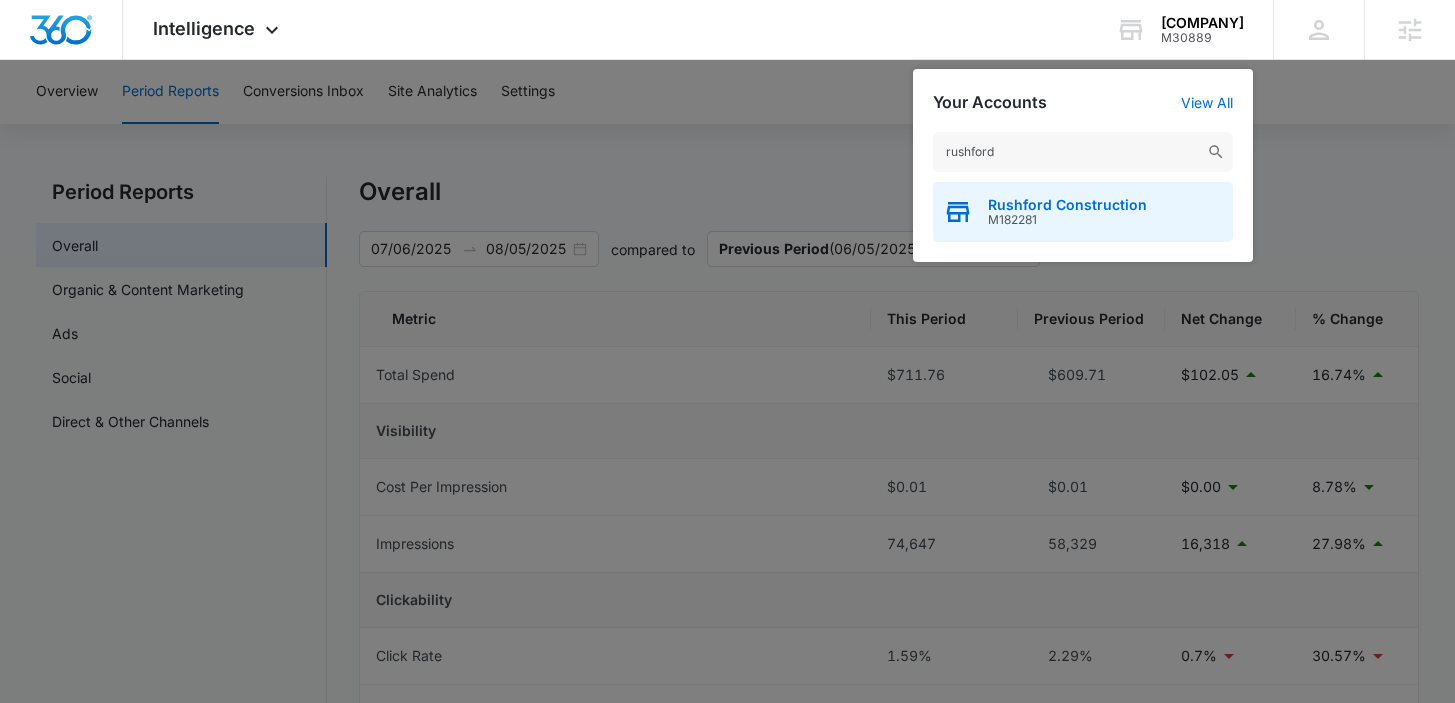 type on "rushford" 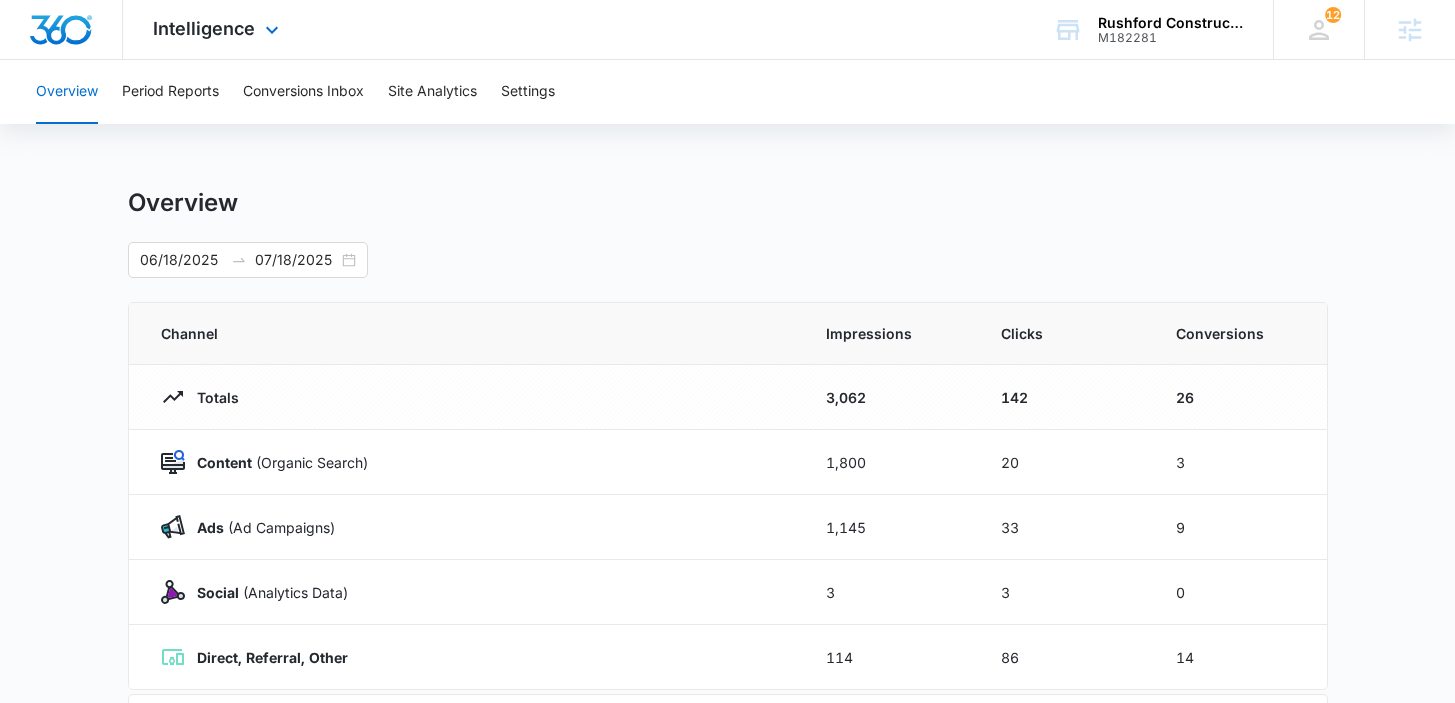 click on "Intelligence Apps Reputation Websites Forms CRM Email Social Payments POS Content Ads Intelligence Files Brand Settings" at bounding box center [218, 29] 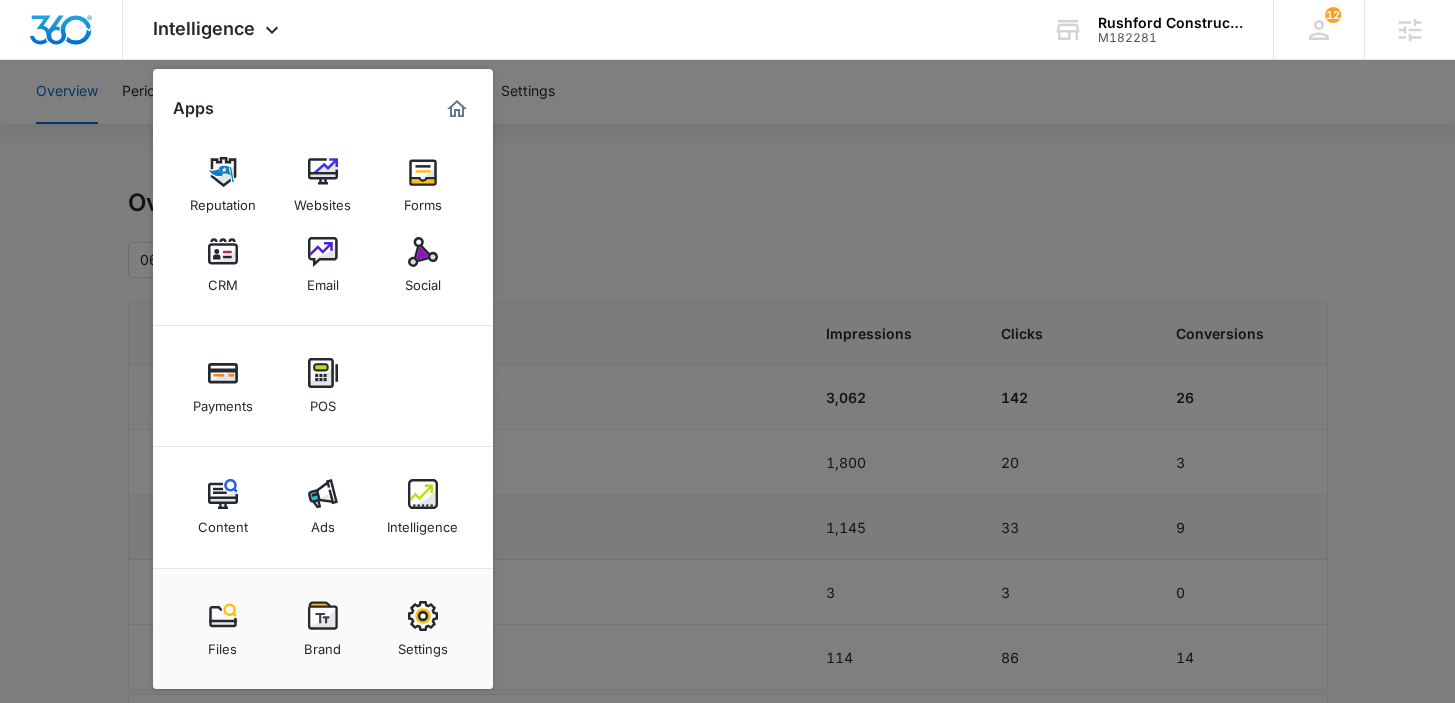 click at bounding box center [223, 494] 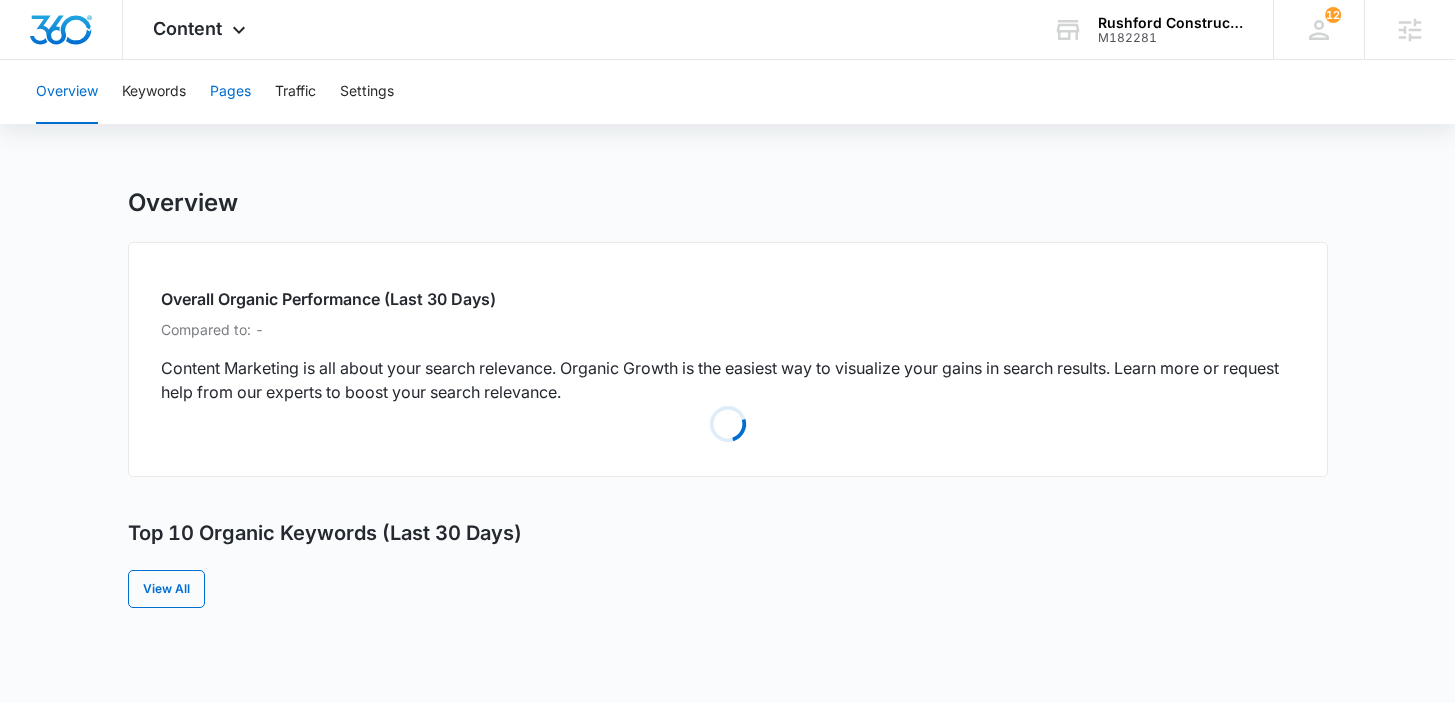click on "Pages" at bounding box center (230, 92) 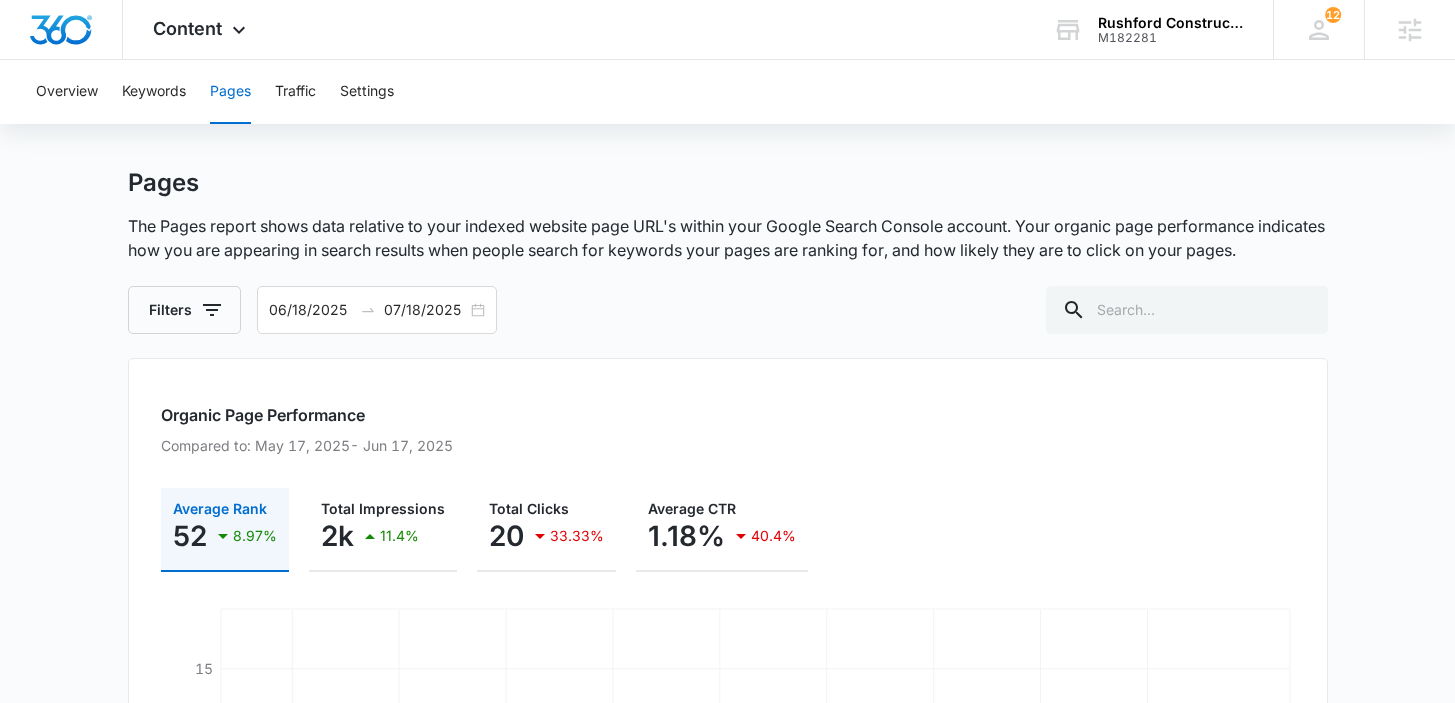 scroll, scrollTop: 0, scrollLeft: 0, axis: both 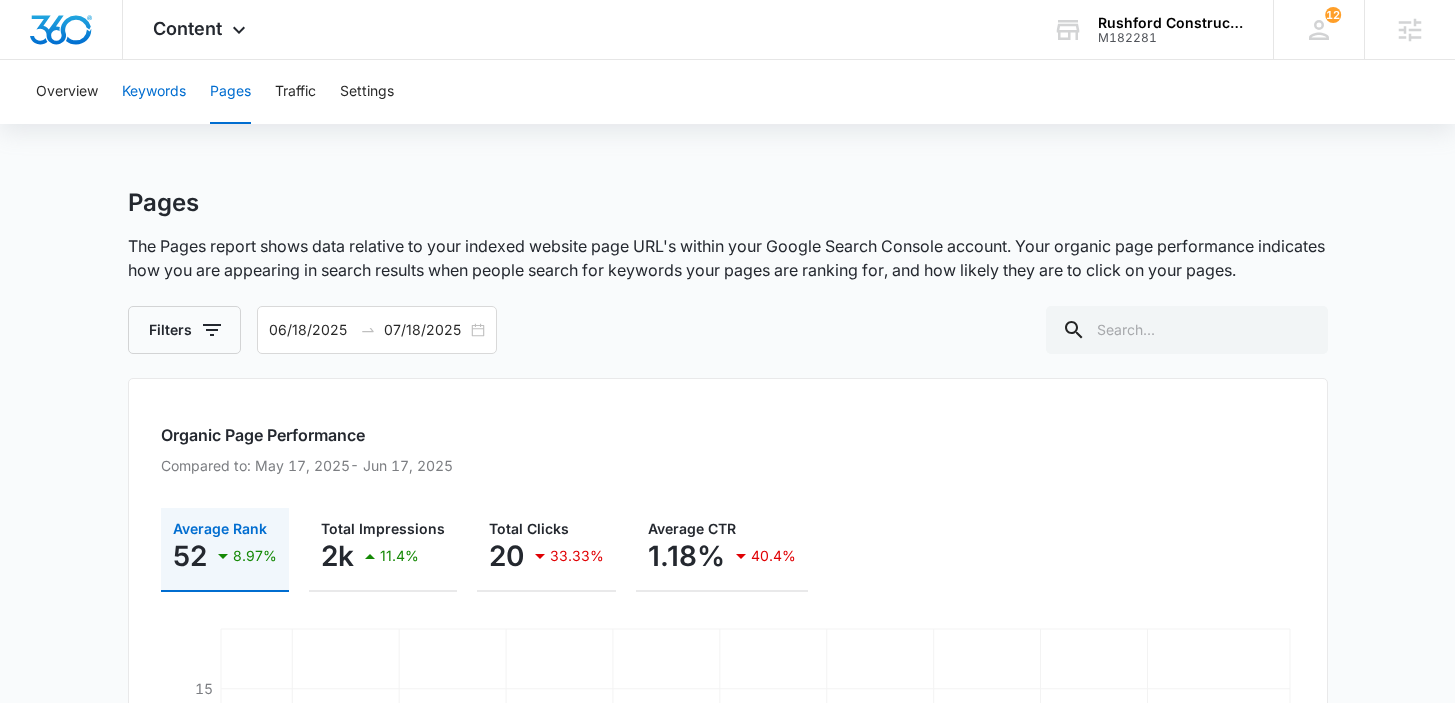 click on "Keywords" at bounding box center [154, 92] 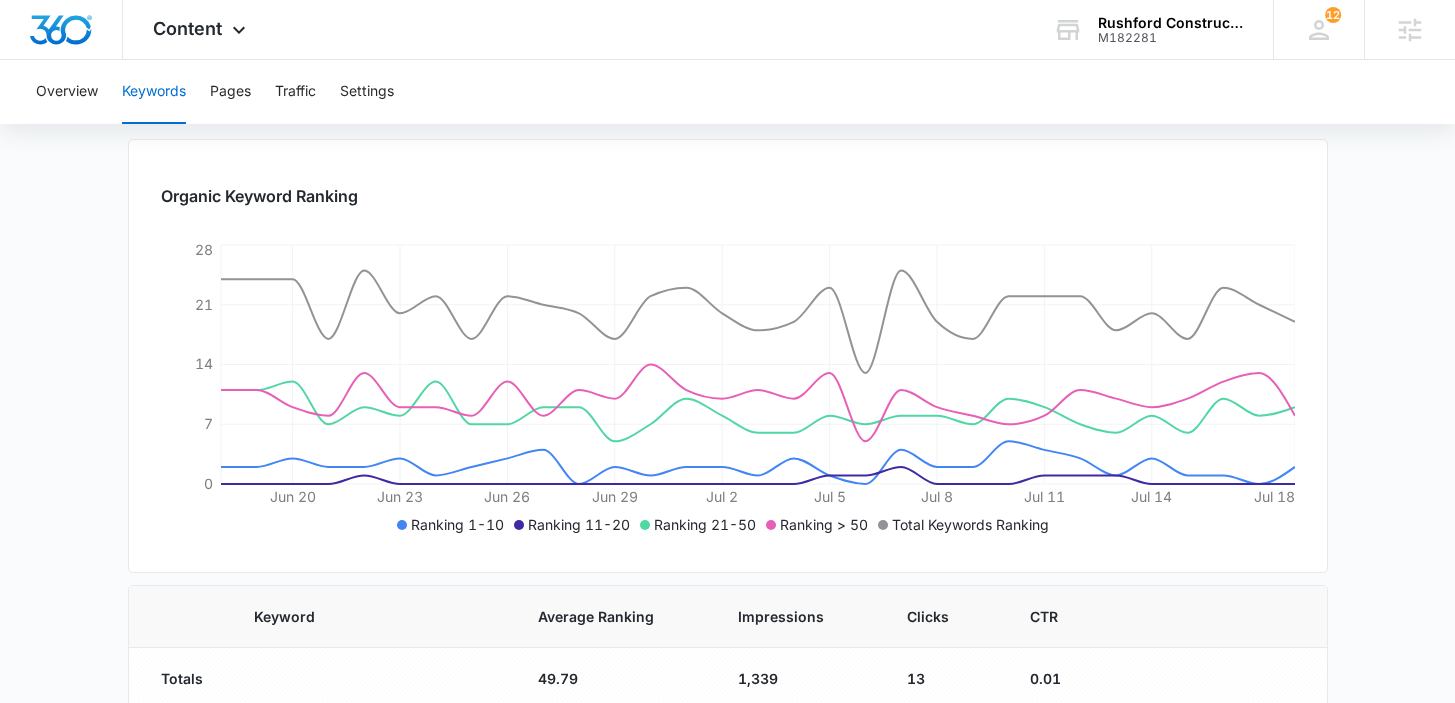 scroll, scrollTop: 0, scrollLeft: 0, axis: both 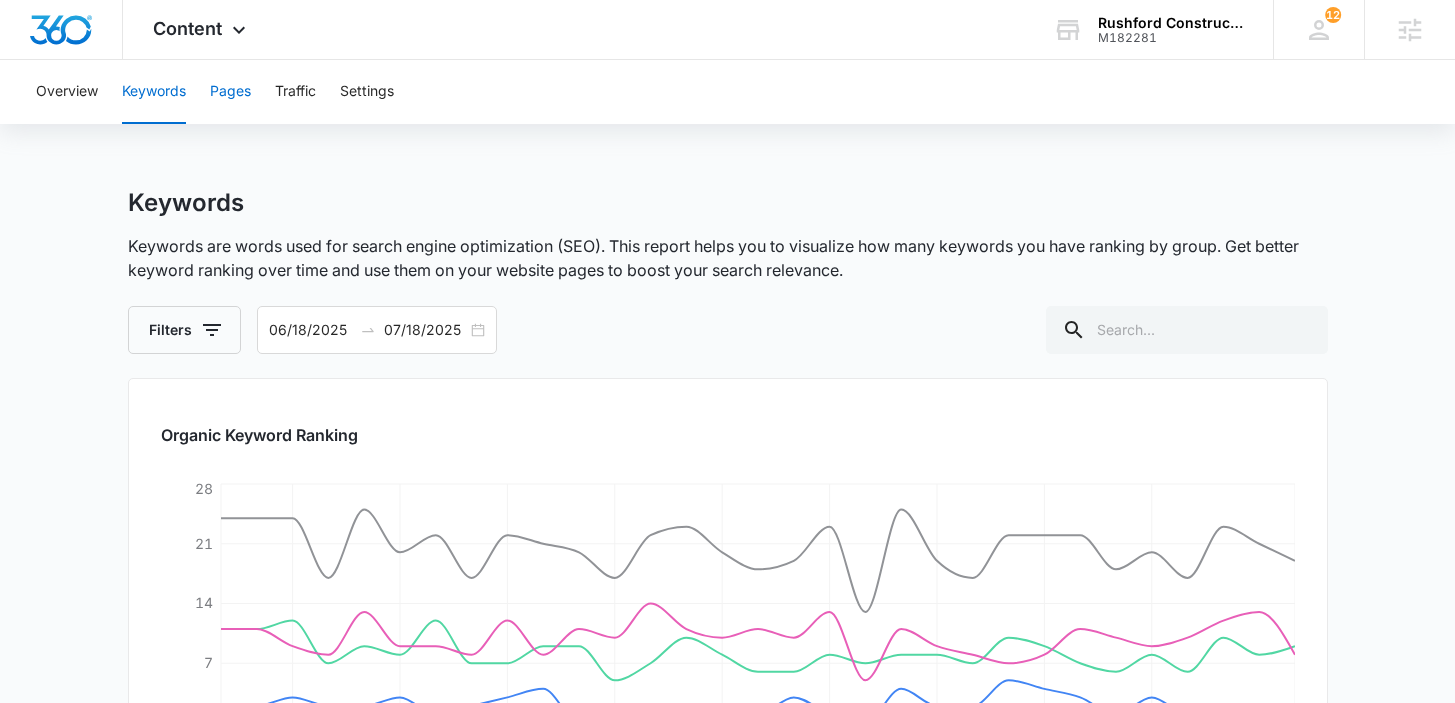 click on "Pages" at bounding box center [230, 92] 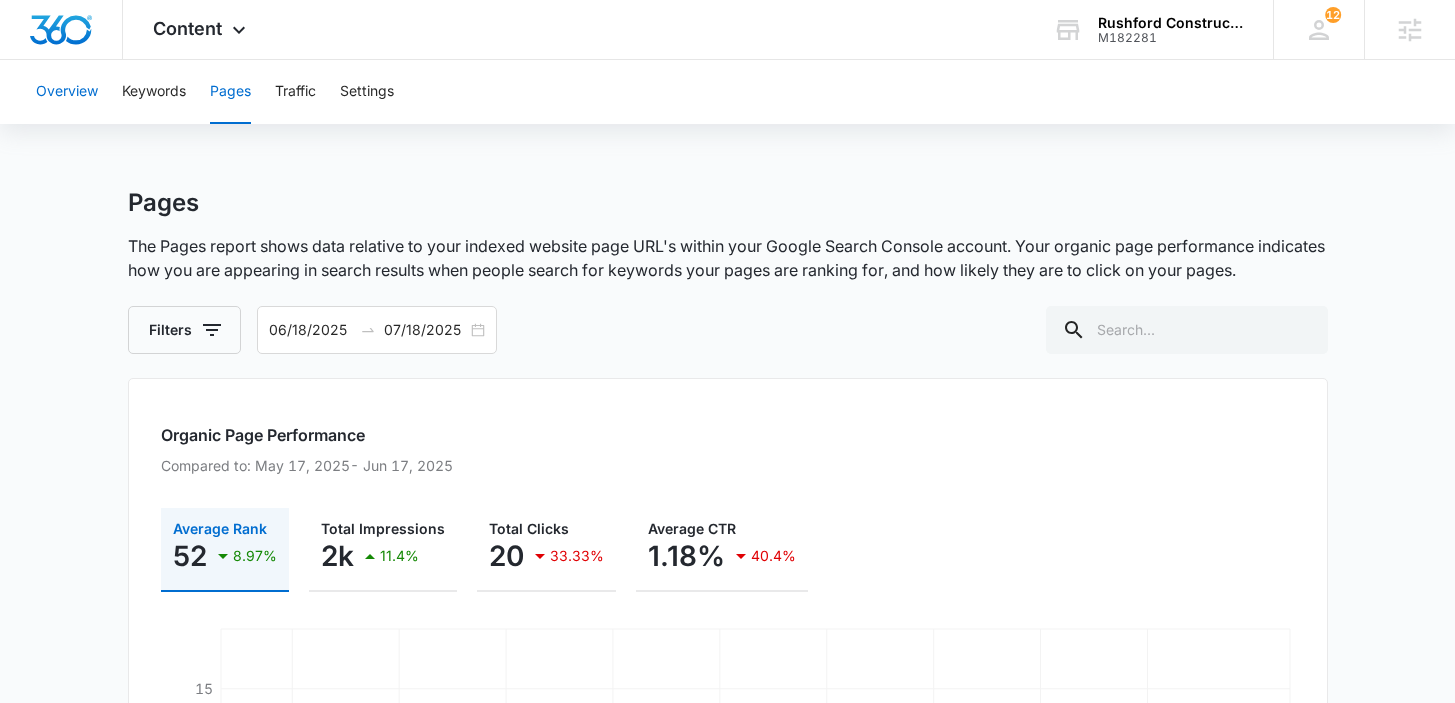click on "Overview" at bounding box center [67, 92] 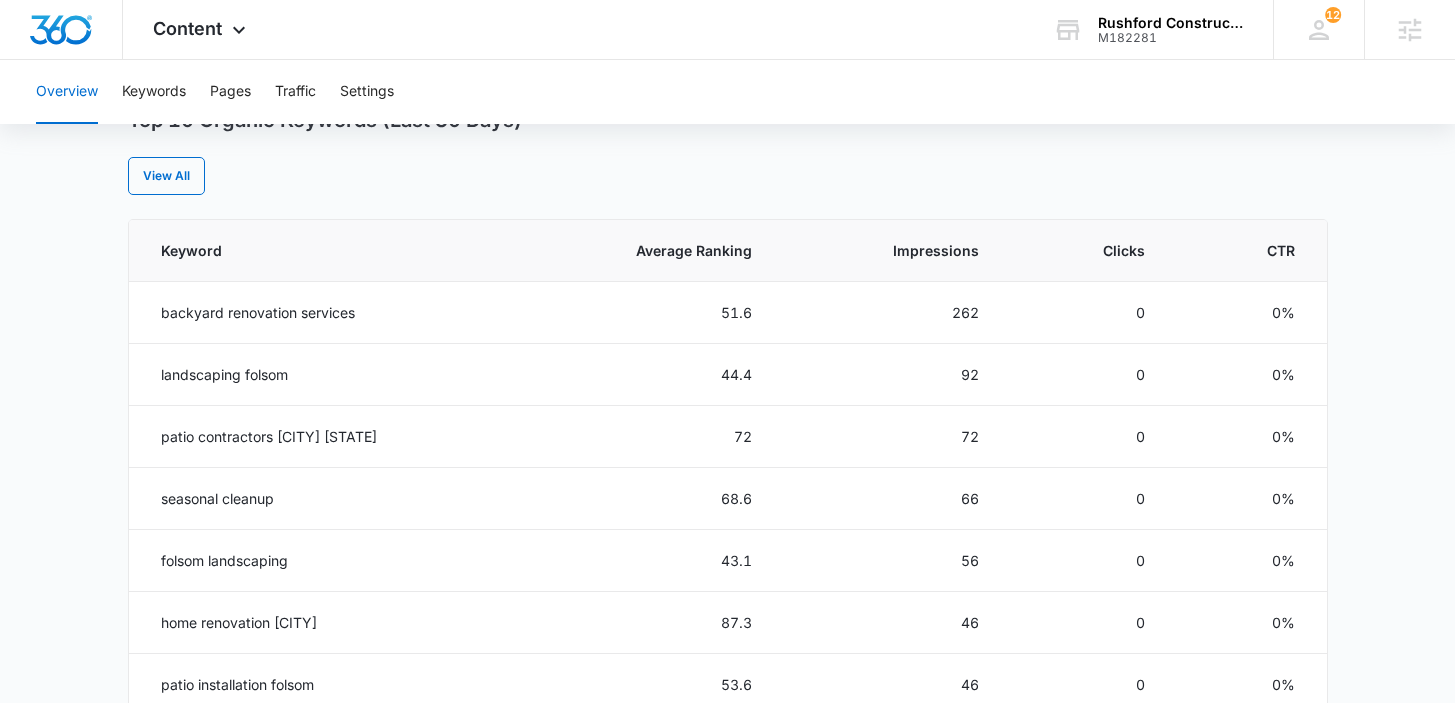 scroll, scrollTop: 820, scrollLeft: 0, axis: vertical 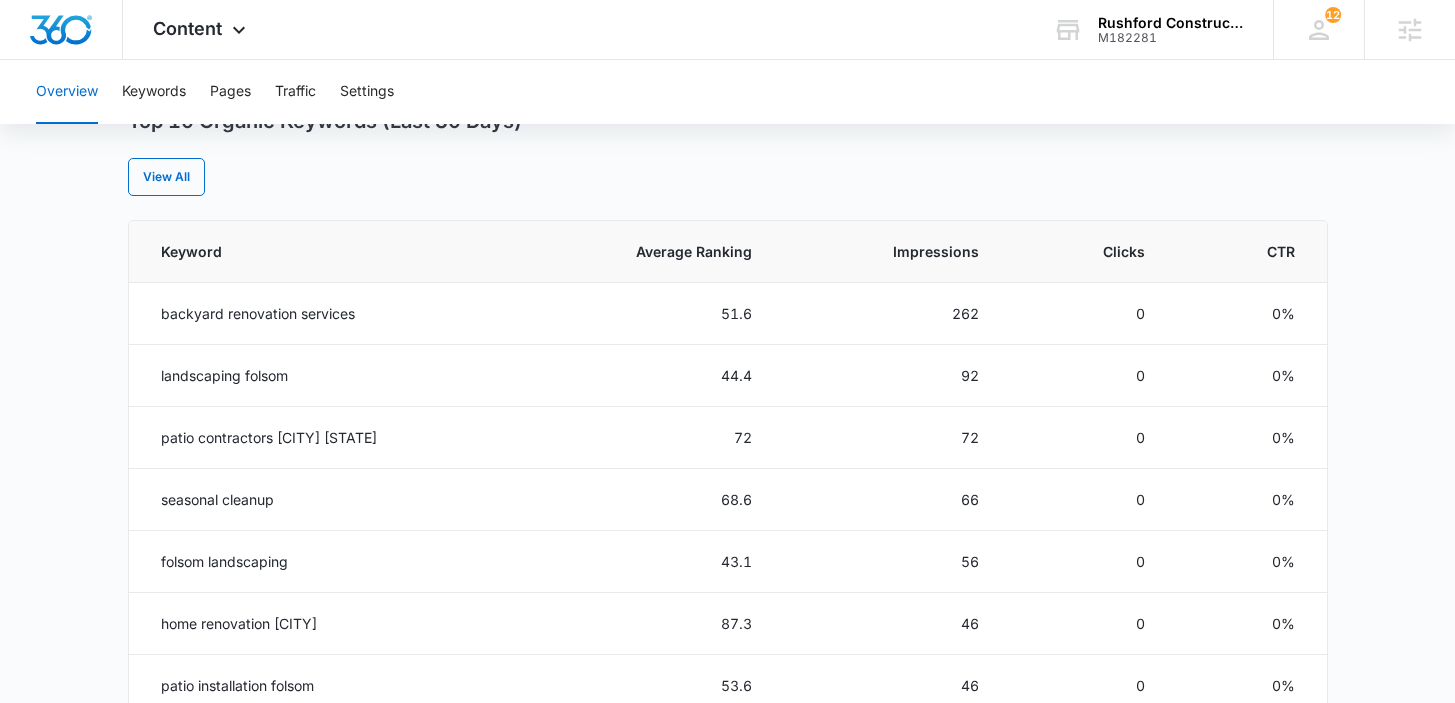 click on "Overview Overall Organic Performance (Last 30 Days) Compared to:   [DATE]  -   [DATE]  Content Marketing is all about your search relevance. Organic Growth is the easiest way to visualize your gains in search results. Learn more or request help from our experts to boost your search relevance. Average Rank 51 2.94%  Total Impressions 2k 6.26%  Total Clicks 24 14.29%  Average CTR 1.46% 7.35%  [DATE] [DATE] [DATE] [DATE] [DATE] [DATE] [DATE] [DATE] [DATE] [DATE] 15 30 45 60 Average Rank Top 10 Organic Keywords (Last 30 Days) View All Keyword Average Ranking Impressions Clicks CTR backyard renovation services 51.6 262 0 0% landscaping folsom 44.4 92 0 0% patio contractors carmichael ca 72 72 0 0% seasonal cleanup 68.6 66 0 0% folsom landscaping 43.1 56 0 0% home renovation folsom 87.3 46 0 0% patio installation folsom 53.6 46 0 0% landscaper folsom 55.3 36 0 0% hardscaper folsom 44 33 0 0% rushford construction 1.1 33 16 48.5% Resources Tips & Tricks Your Guide to on Page SEO Platform Support Help Center" at bounding box center [727, 337] 